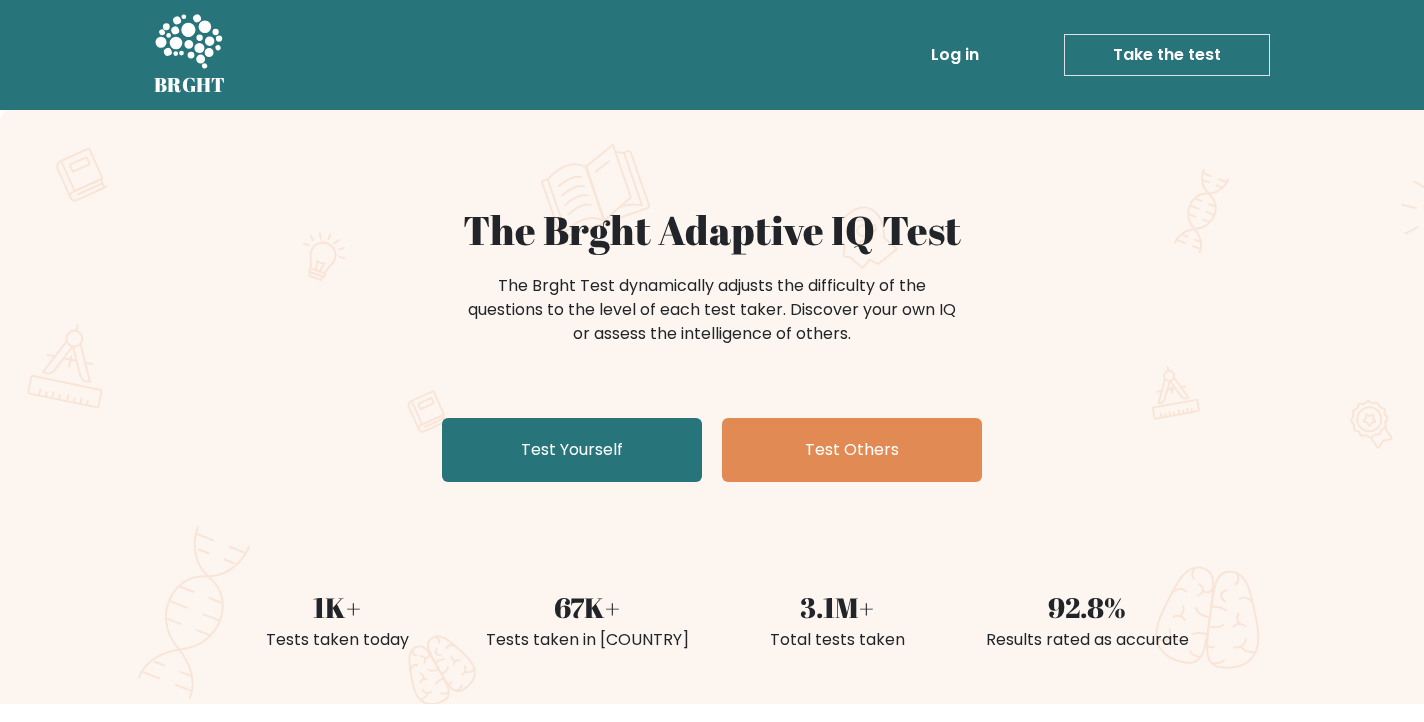 scroll, scrollTop: 0, scrollLeft: 0, axis: both 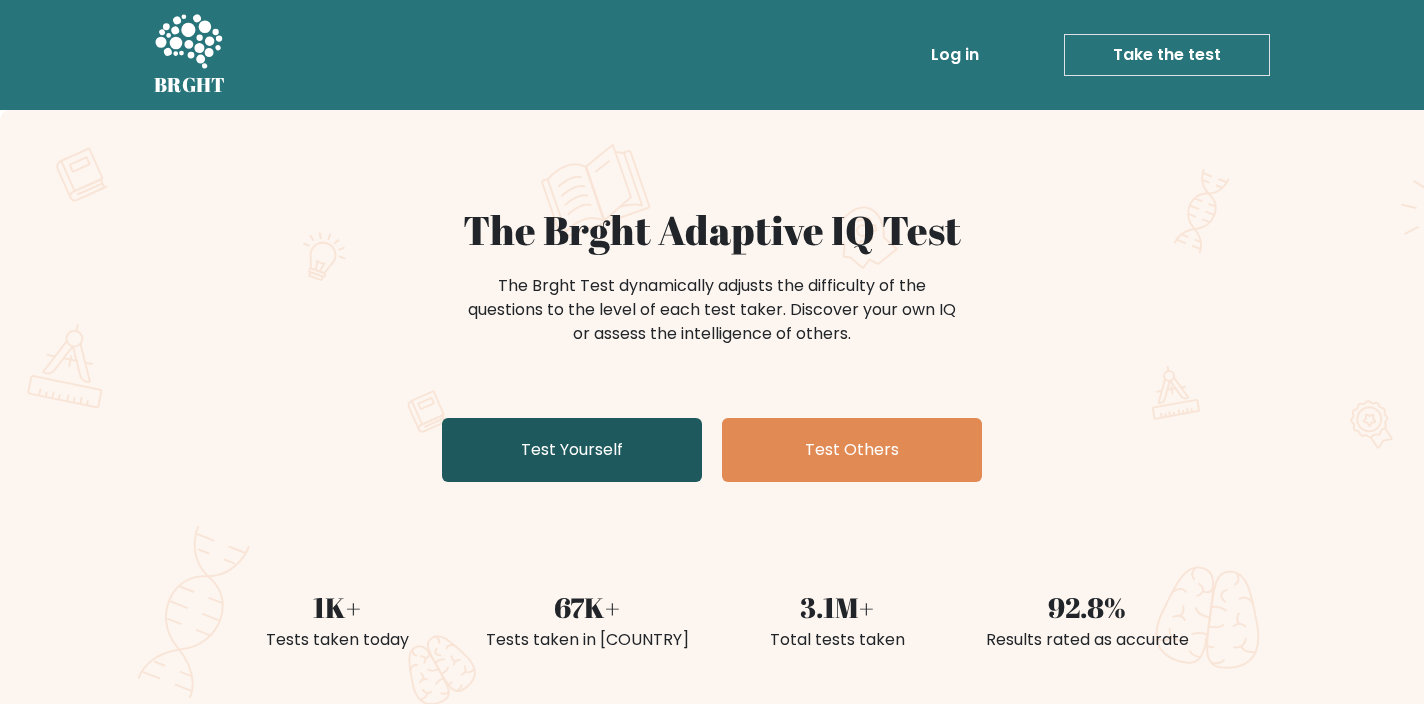 click on "Test Yourself" at bounding box center (572, 450) 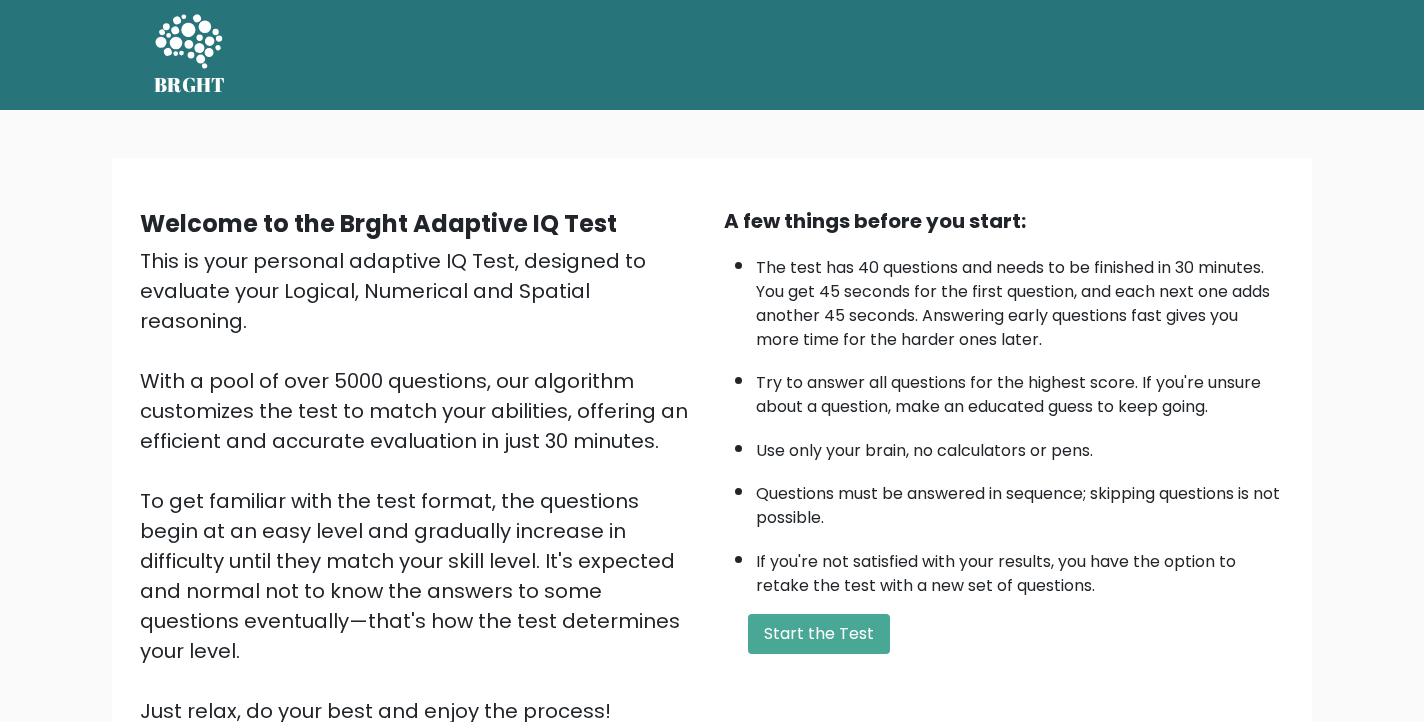scroll, scrollTop: 0, scrollLeft: 0, axis: both 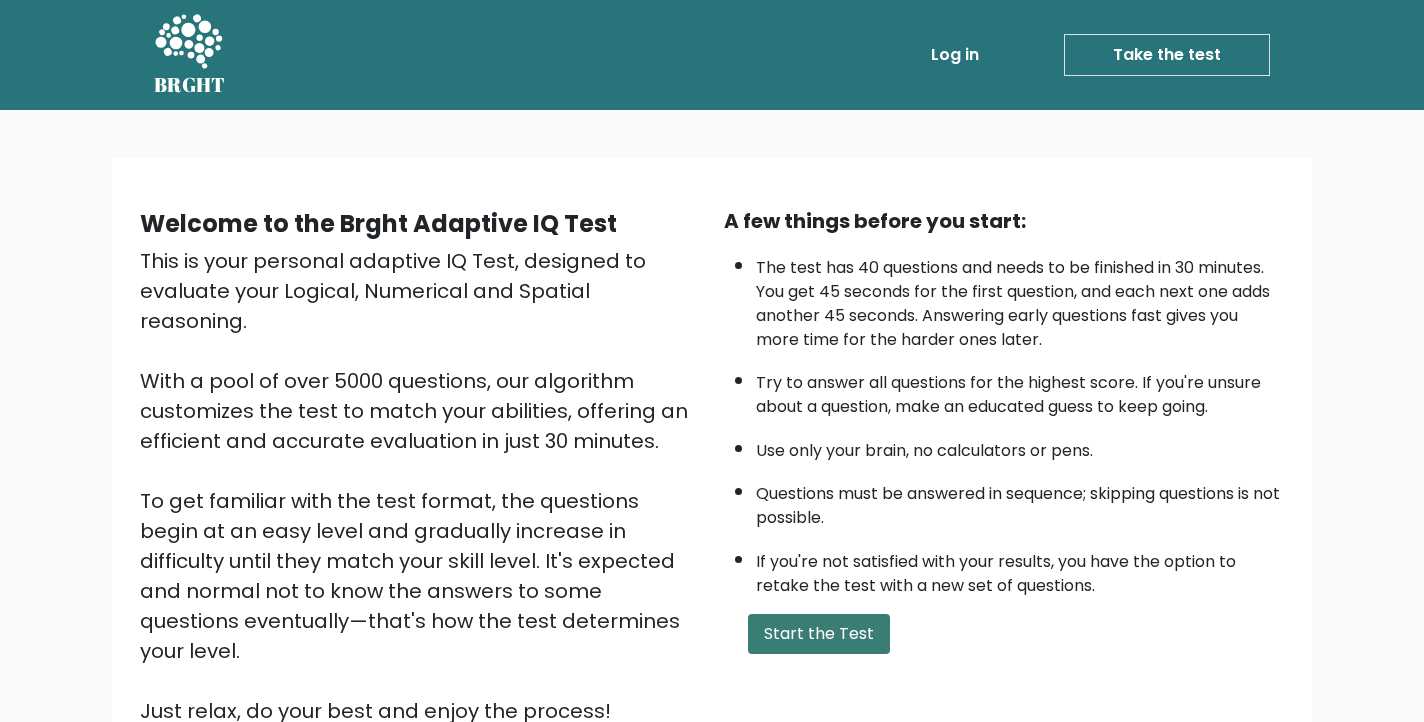 click on "Start the Test" at bounding box center (819, 634) 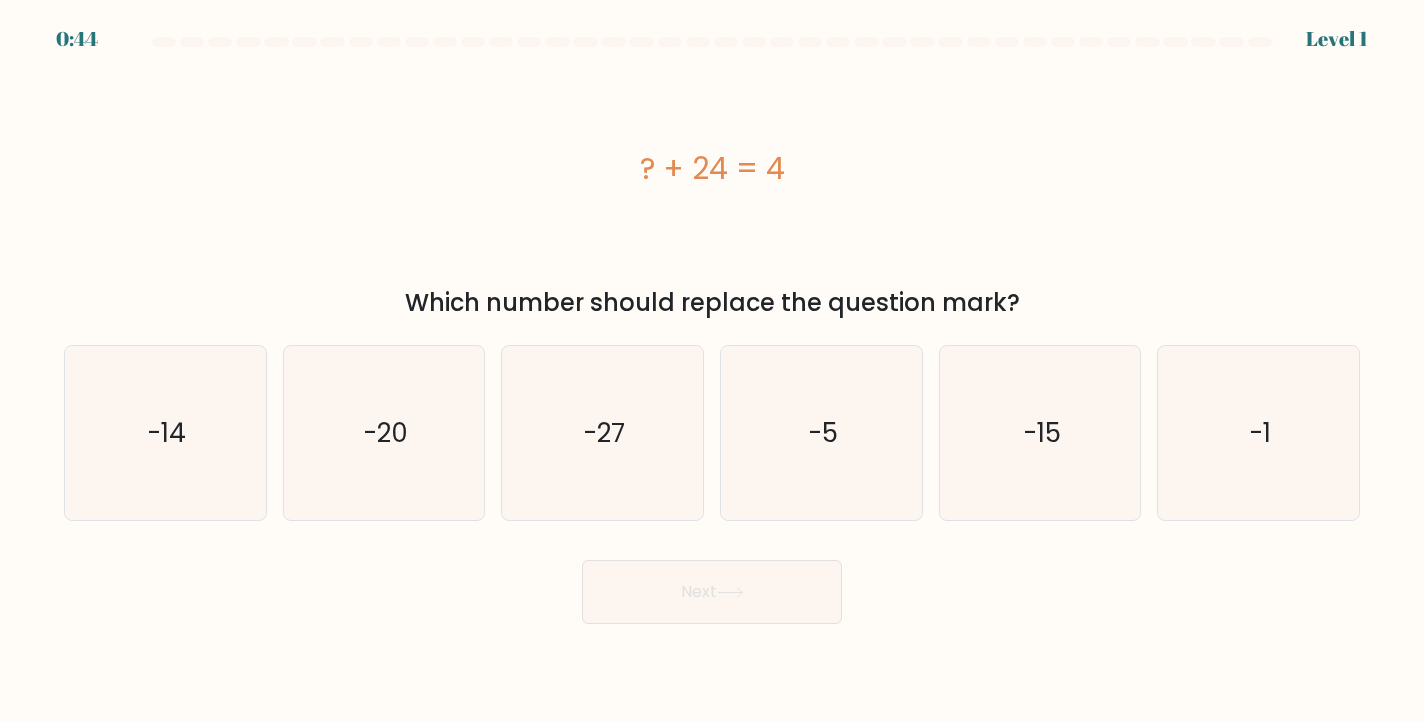 scroll, scrollTop: 0, scrollLeft: 0, axis: both 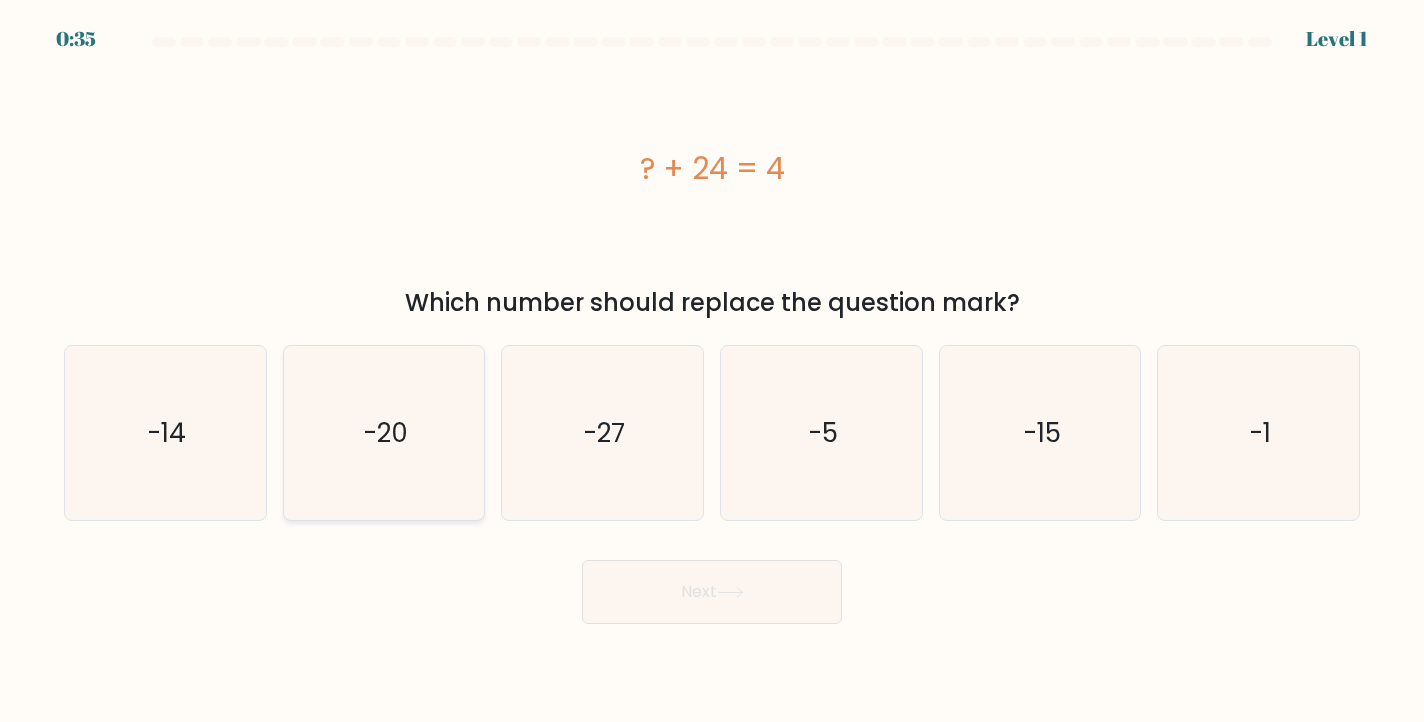 click on "-20" at bounding box center (384, 433) 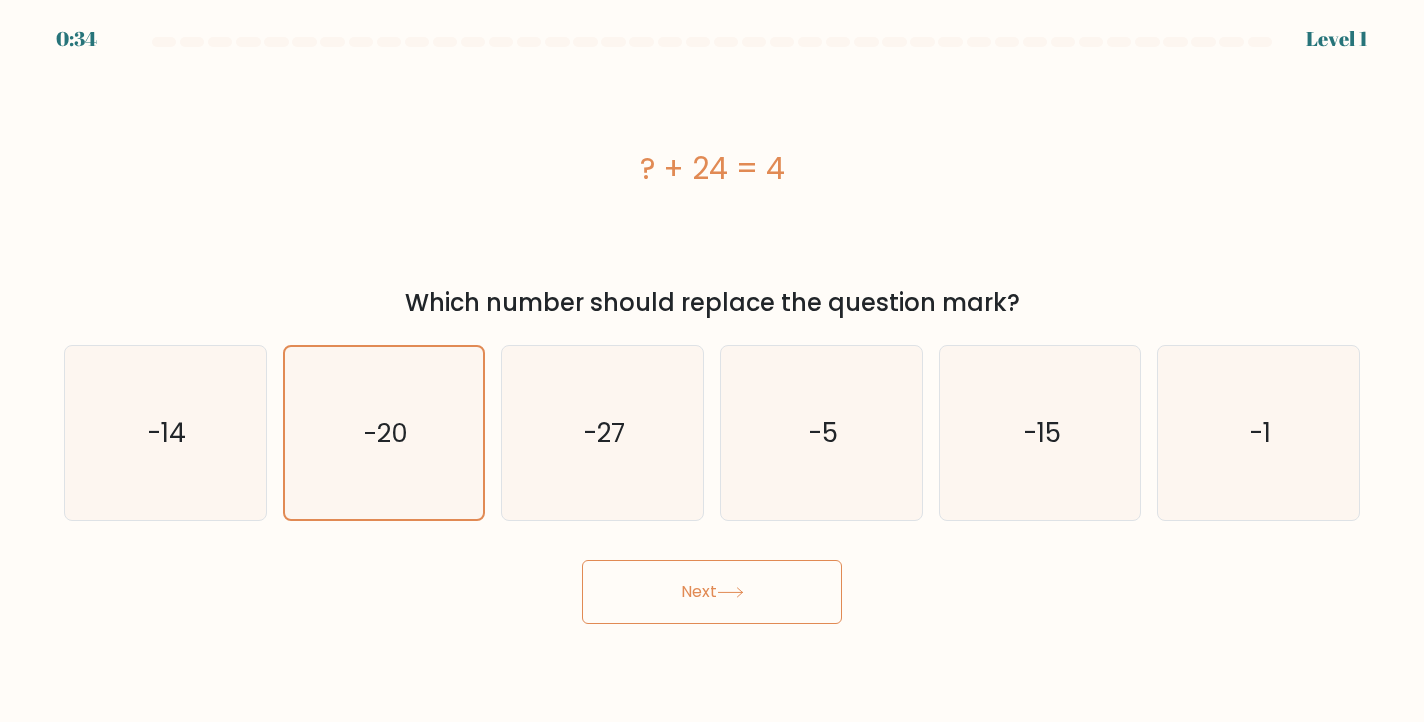 click on "Next" at bounding box center [712, 592] 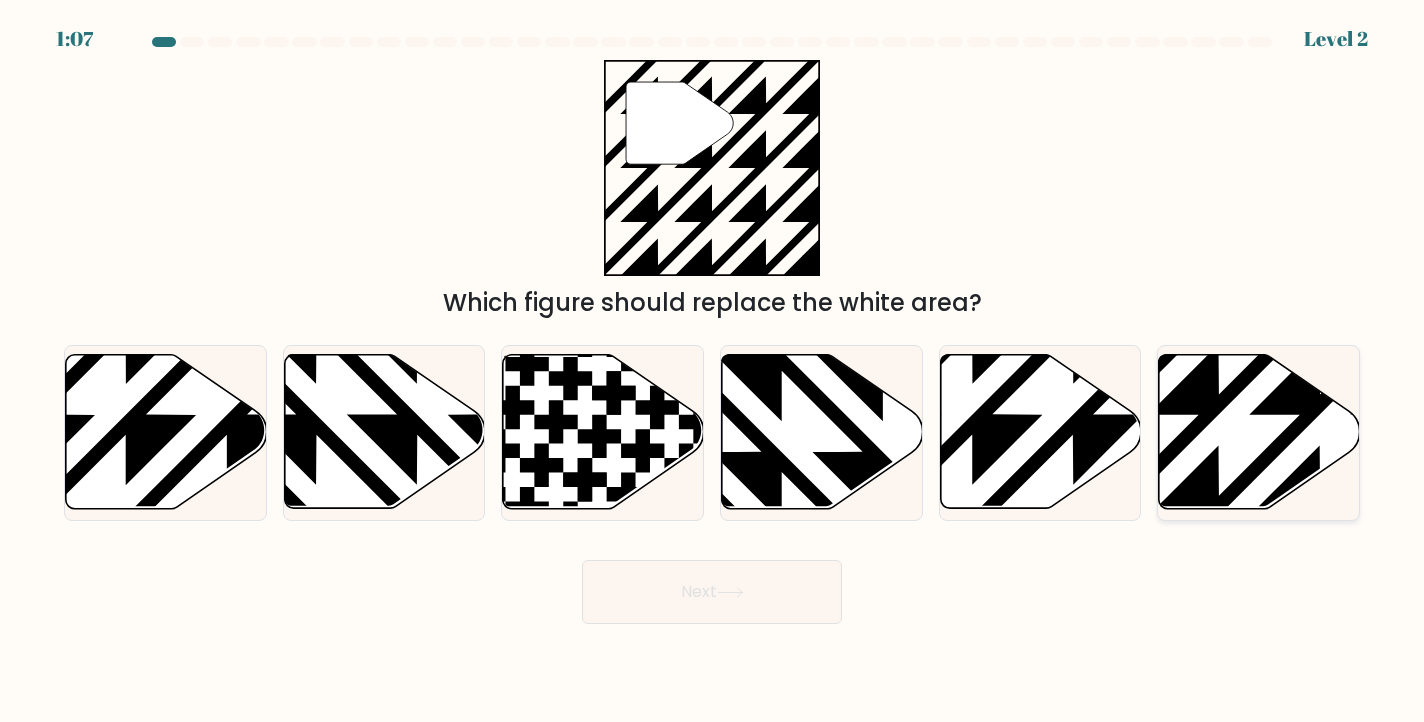 click at bounding box center [1320, 516] 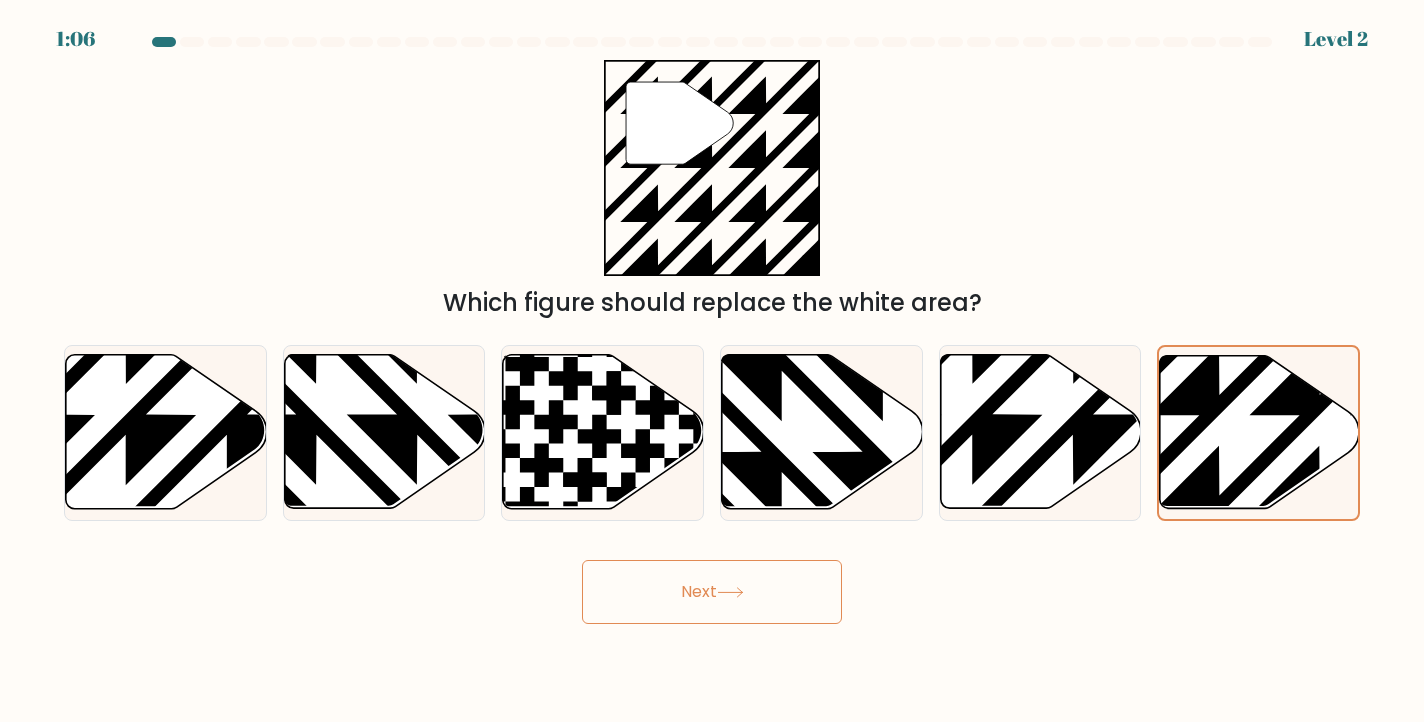 click at bounding box center (730, 592) 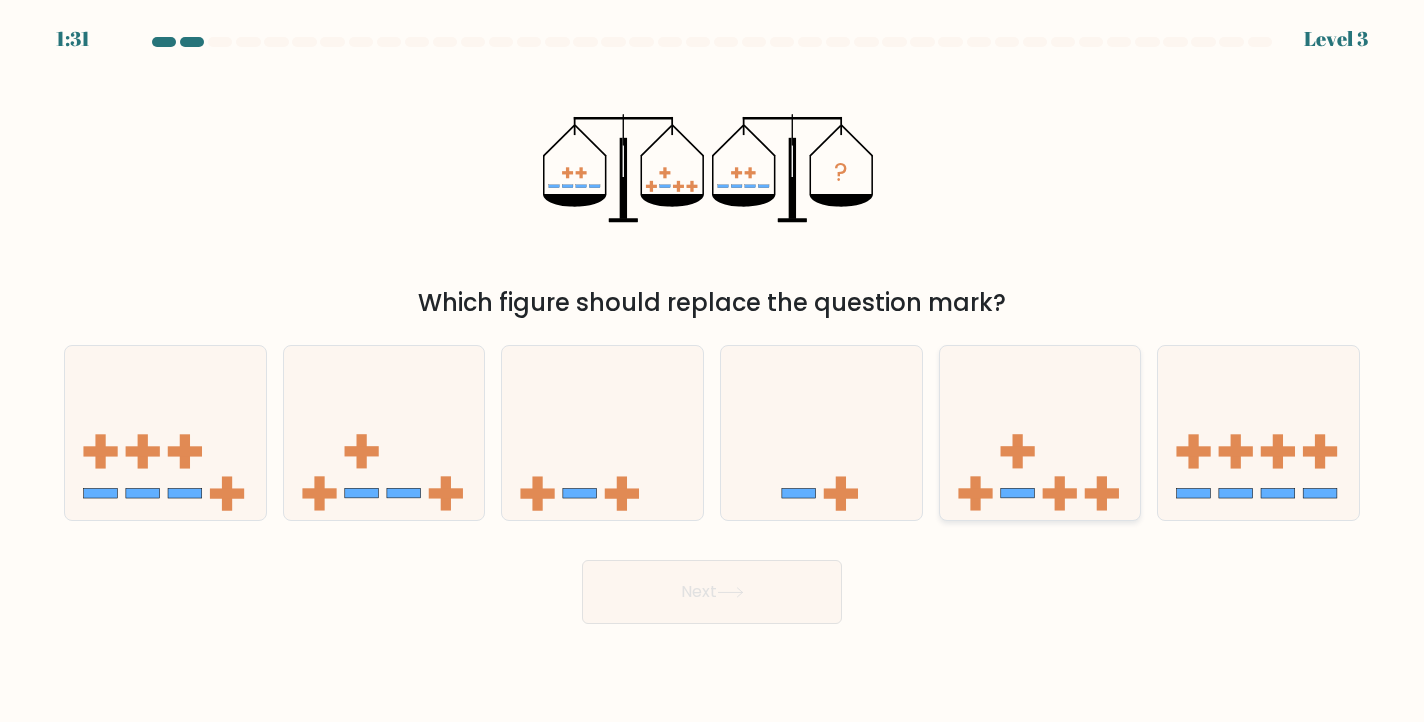 click at bounding box center (1040, 433) 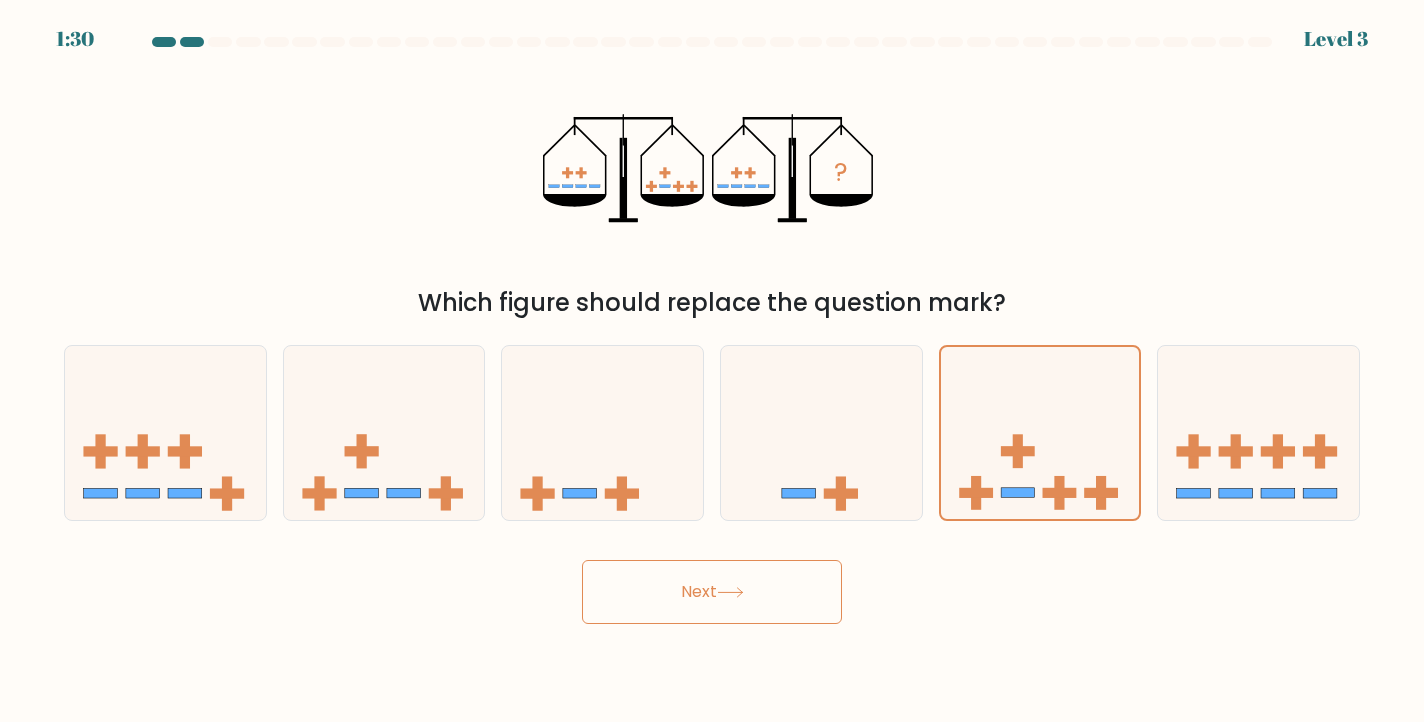 click on "Next" at bounding box center [712, 592] 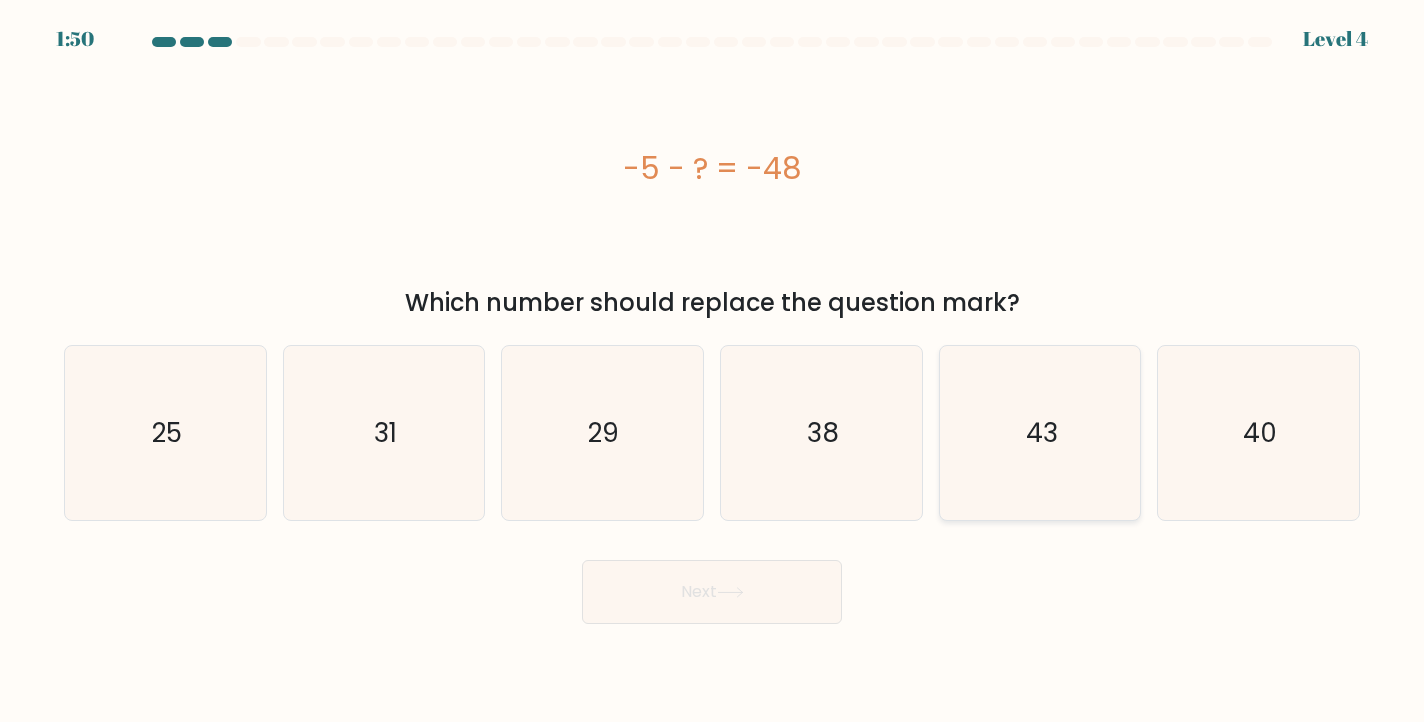 click on "43" at bounding box center (1040, 433) 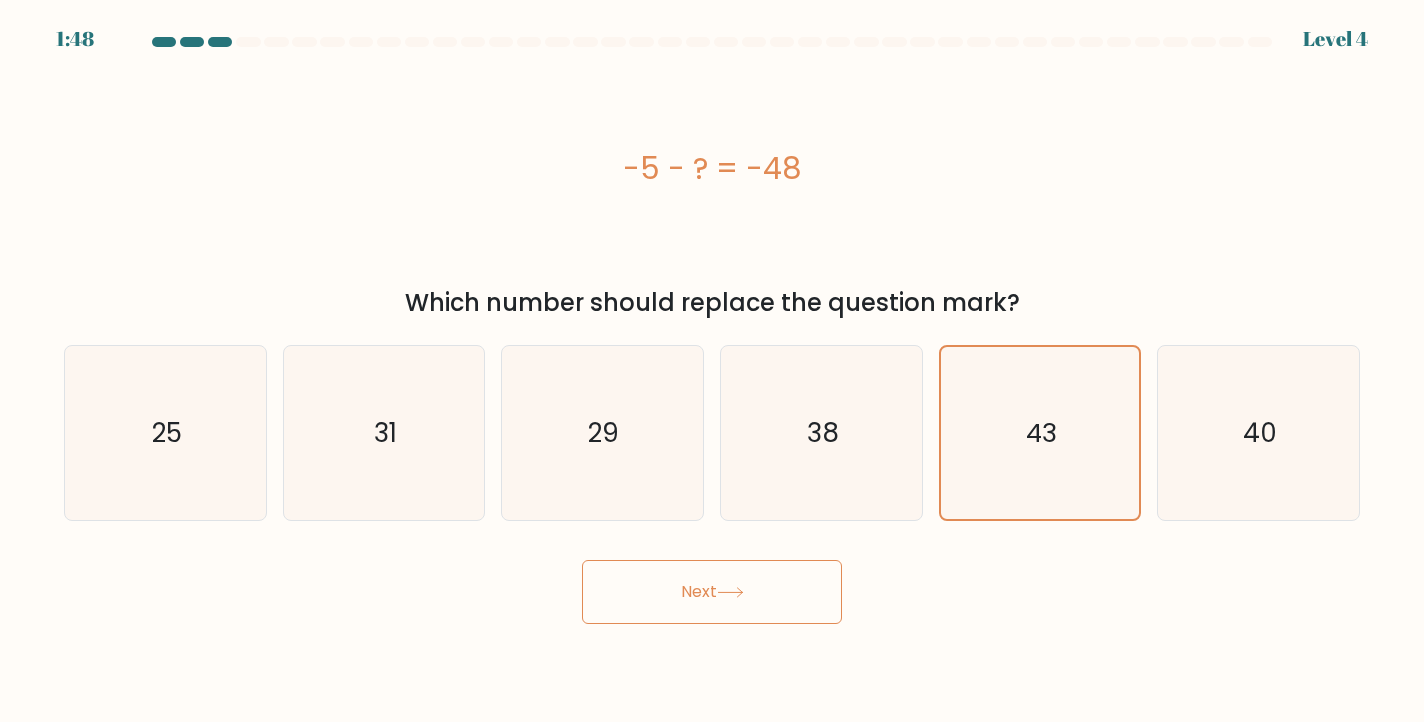 click on "Next" at bounding box center [712, 592] 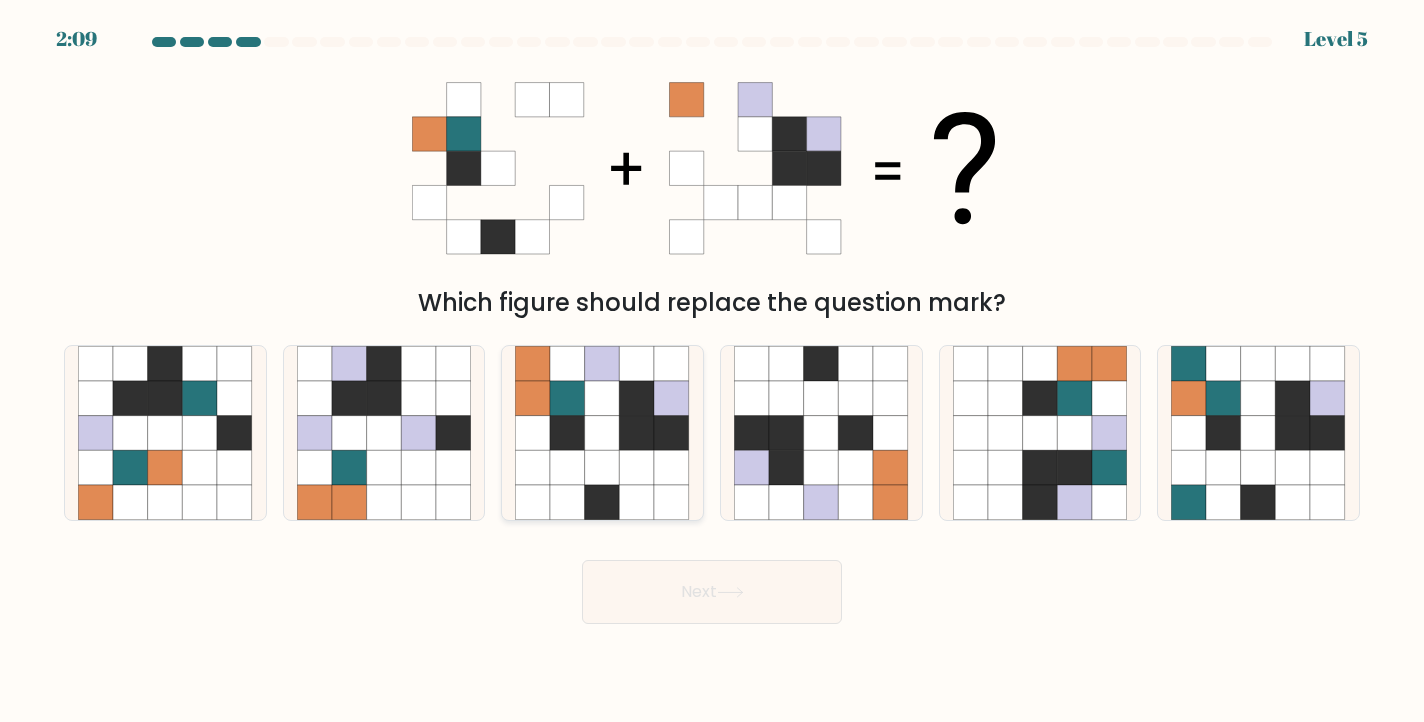 click at bounding box center (637, 398) 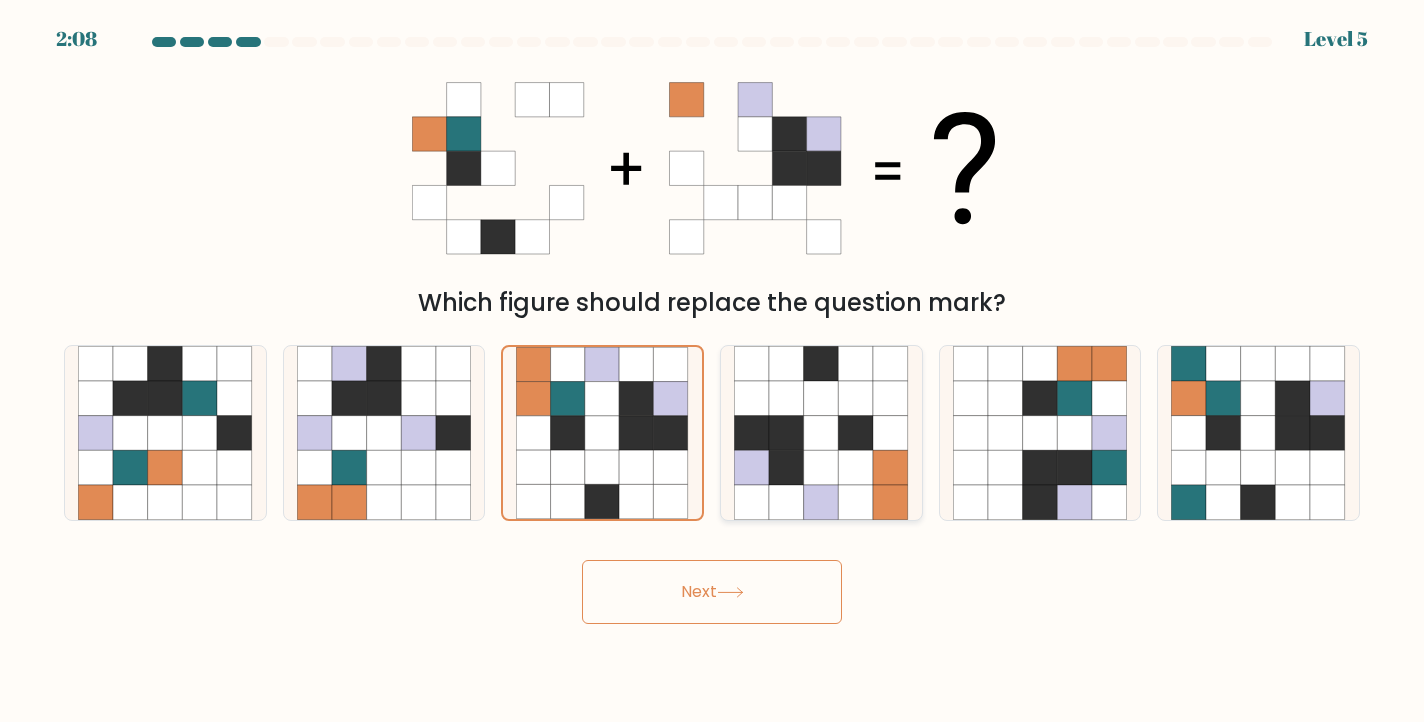 click at bounding box center (786, 432) 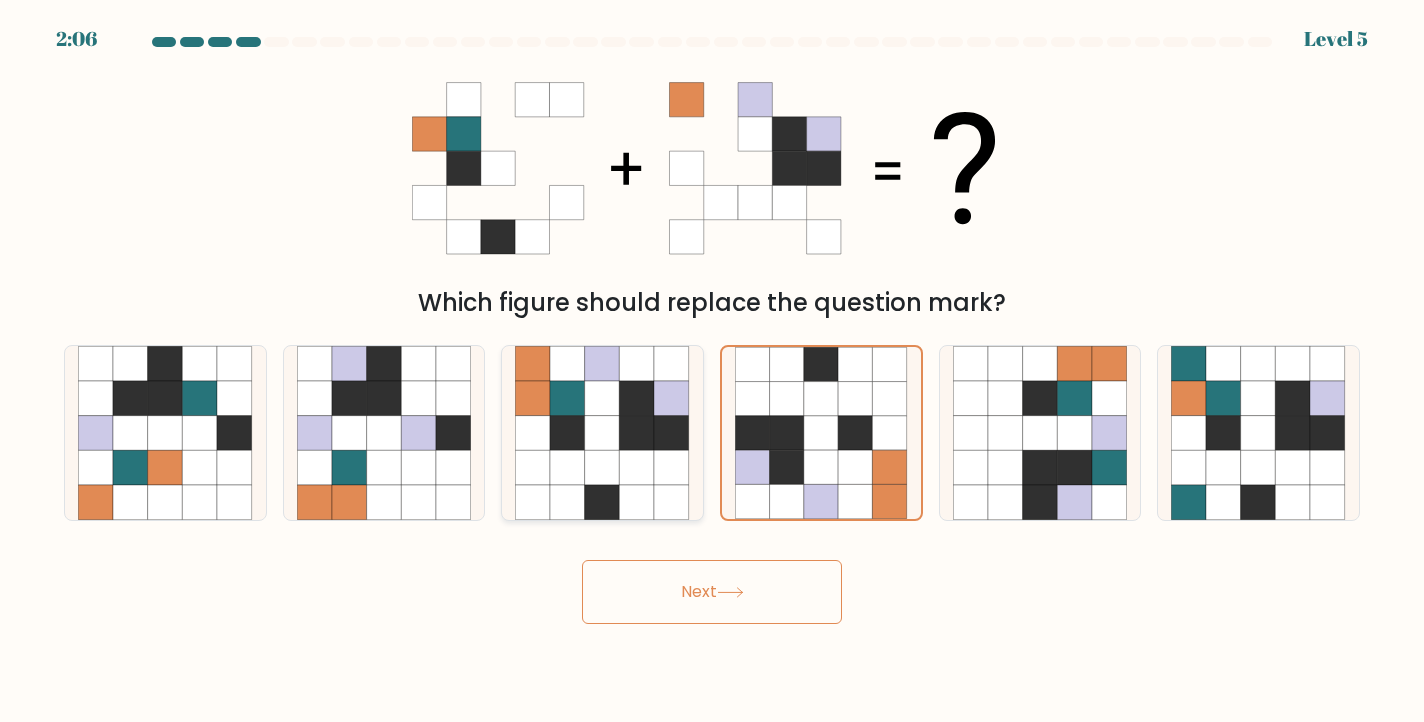 click at bounding box center [637, 432] 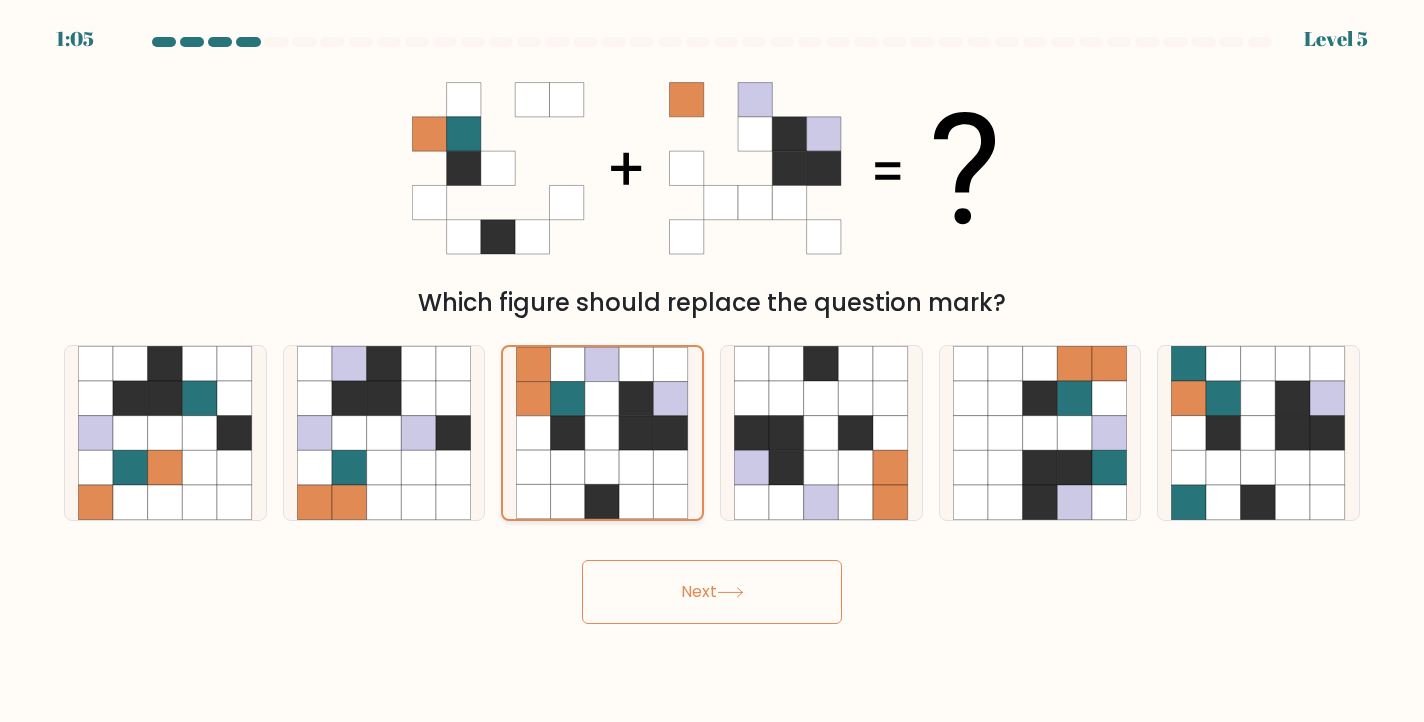 click at bounding box center [602, 433] 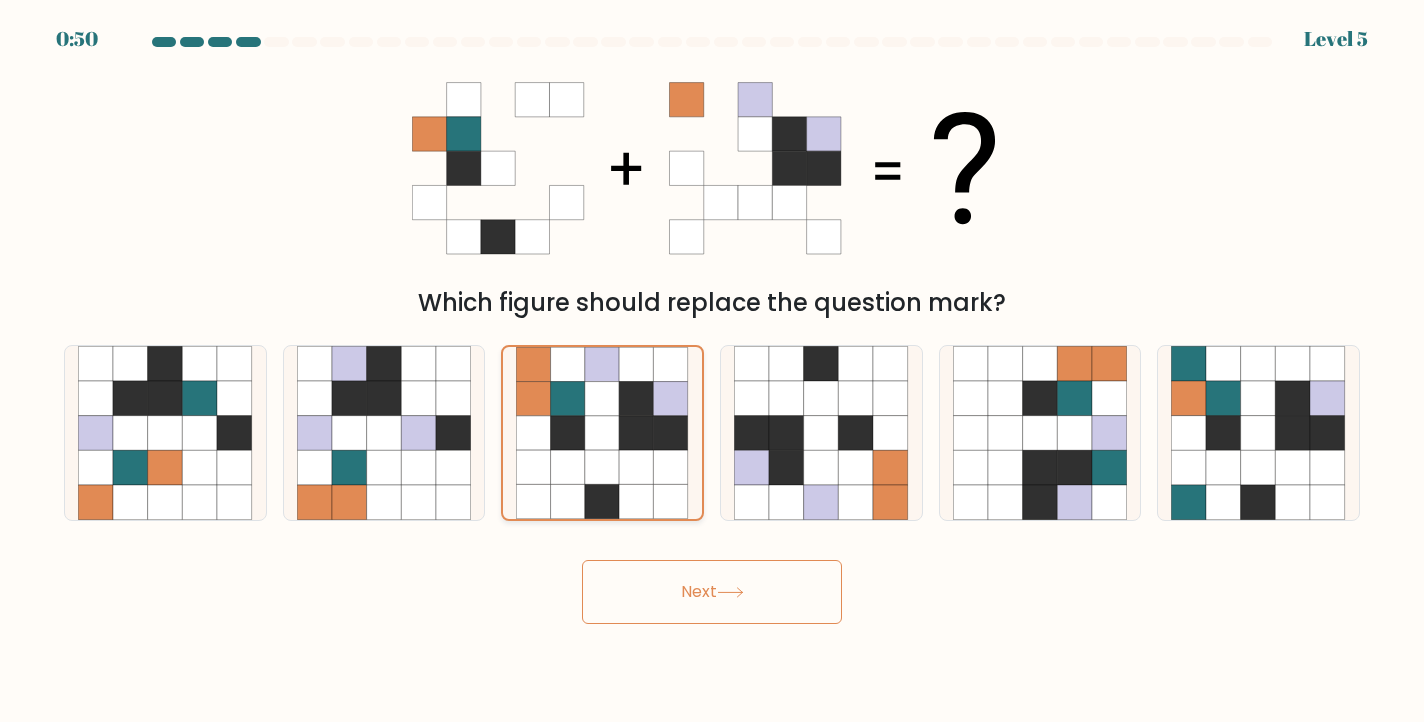 click at bounding box center (568, 467) 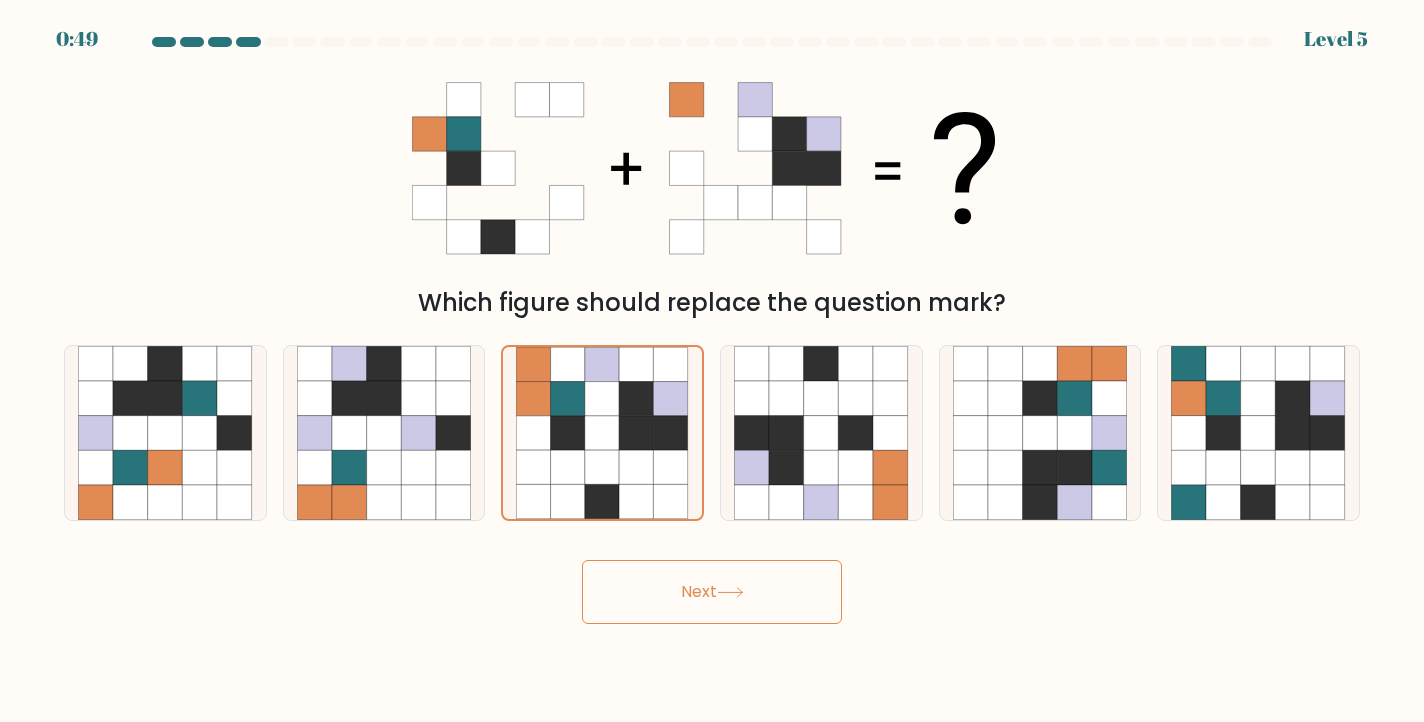 click on "Next" at bounding box center (712, 592) 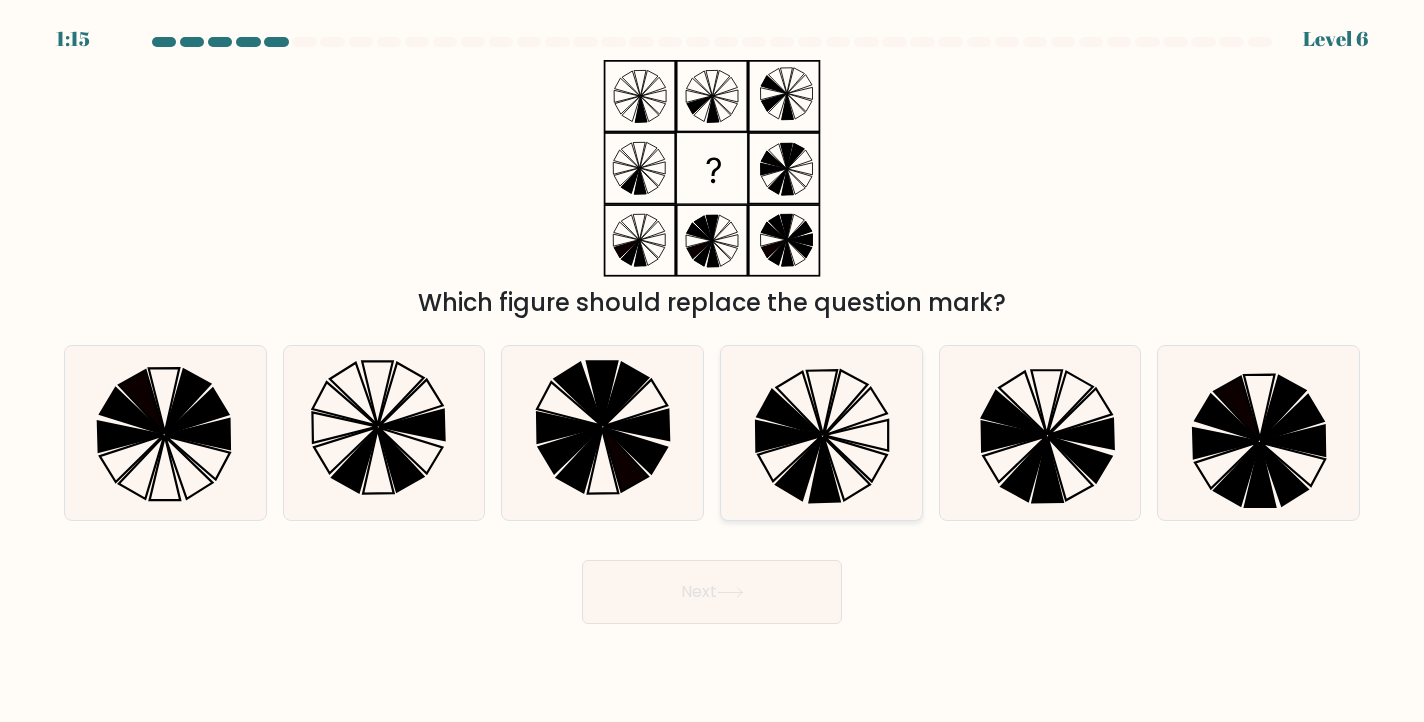 click at bounding box center (788, 436) 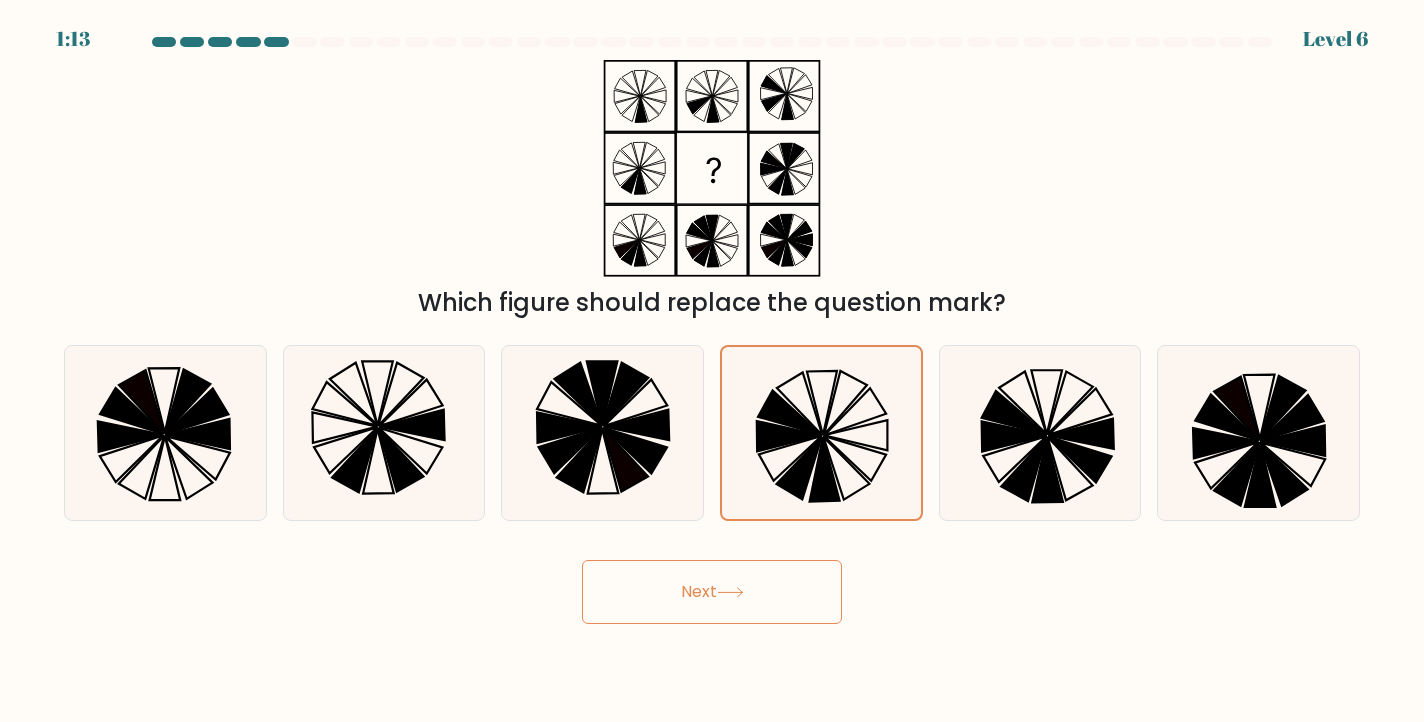 click at bounding box center [730, 592] 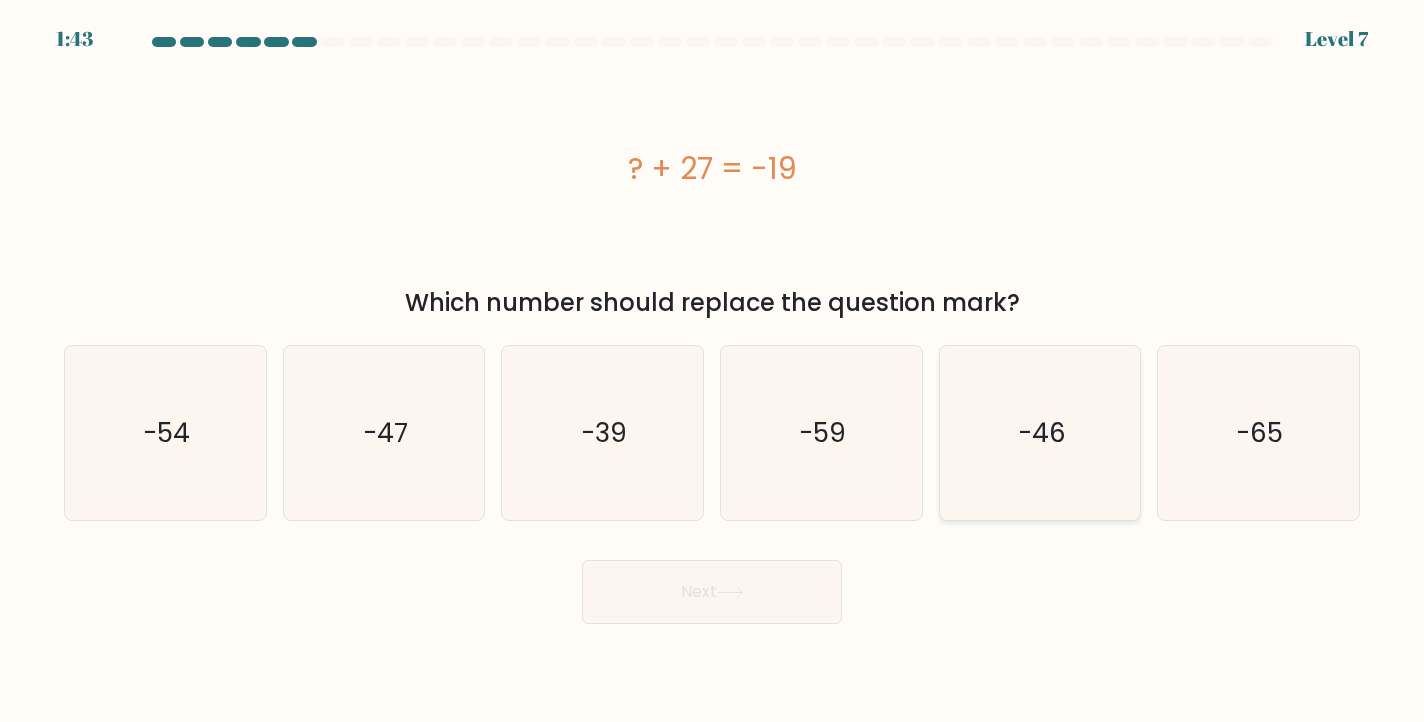 click on "-46" at bounding box center [1042, 433] 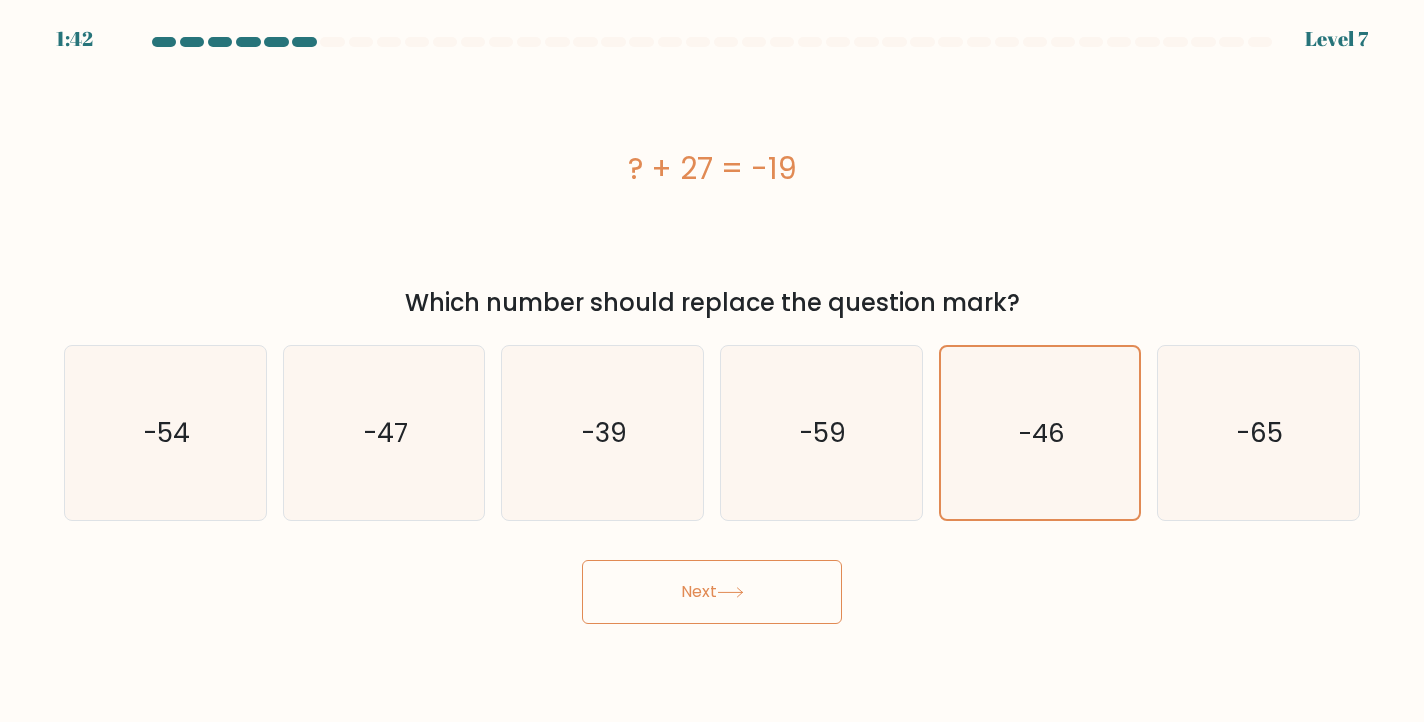 click on "Next" at bounding box center (712, 592) 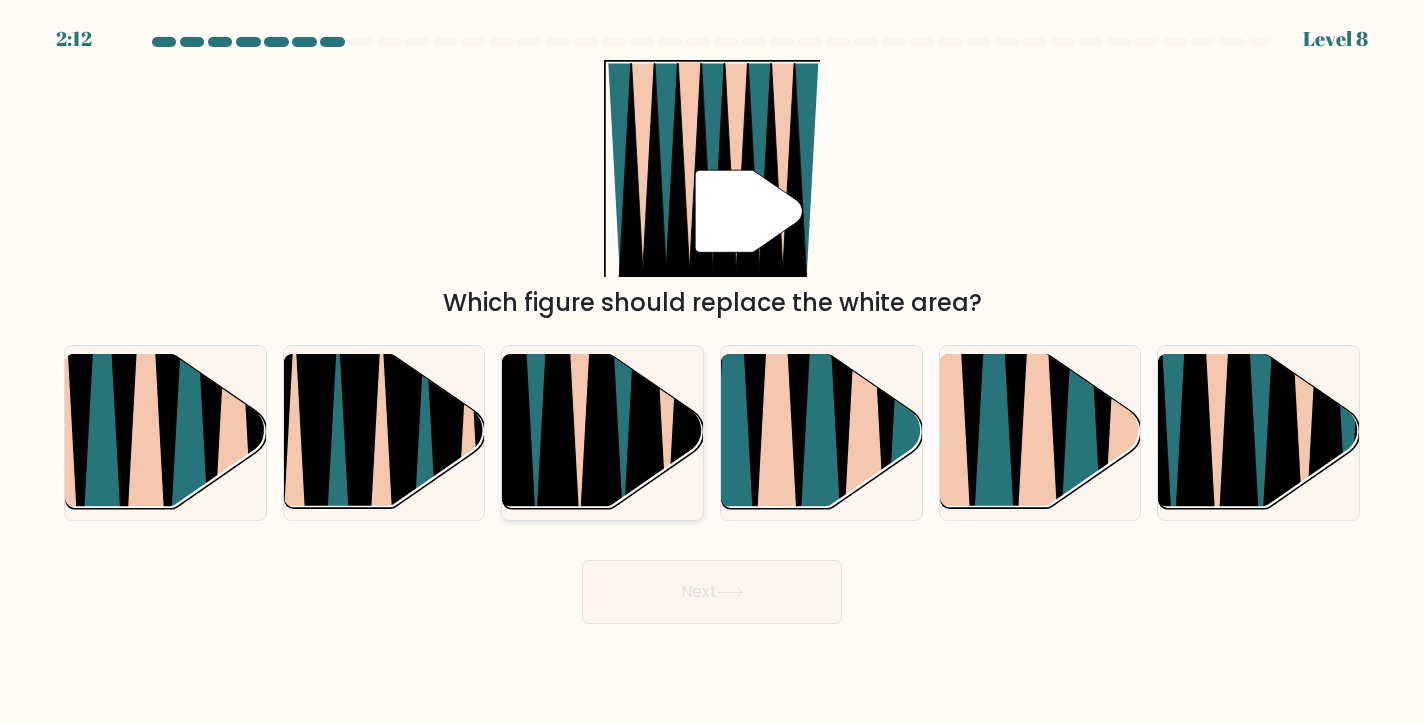 click at bounding box center (645, 356) 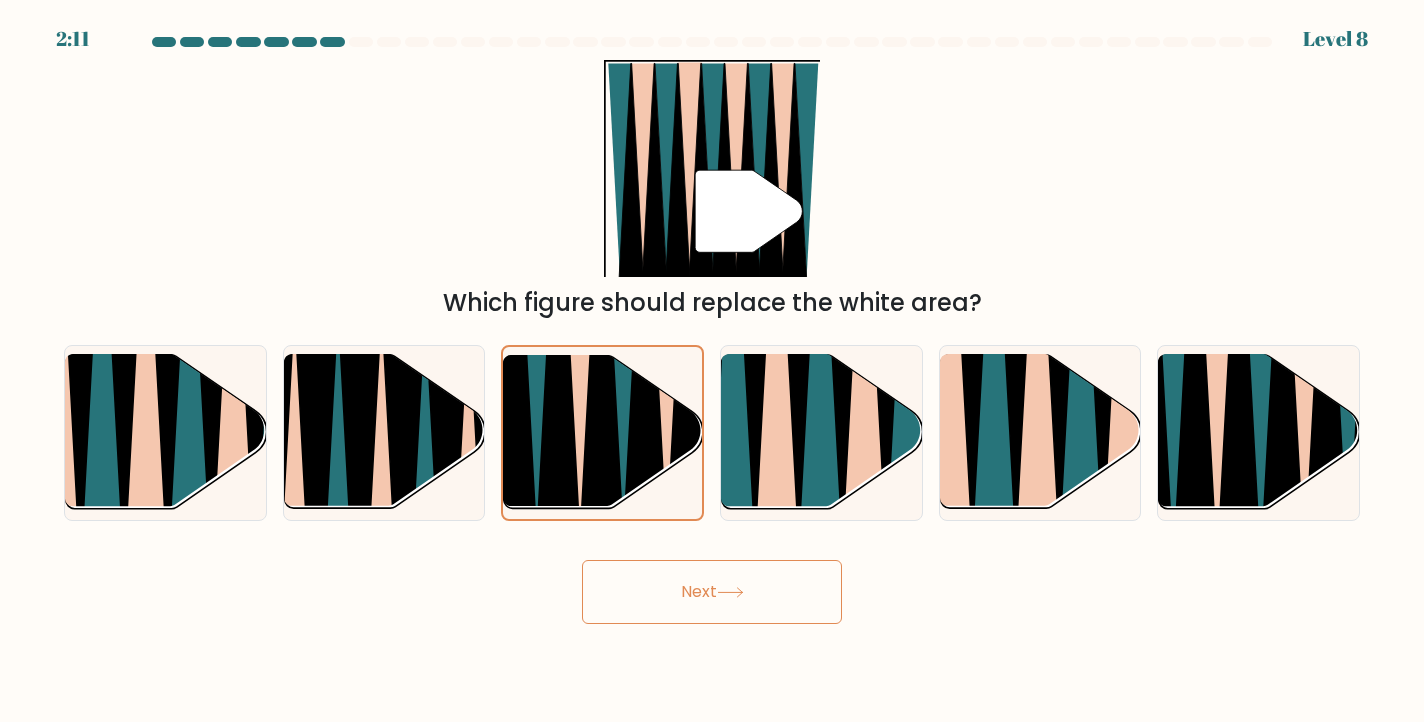click on "Next" at bounding box center [712, 592] 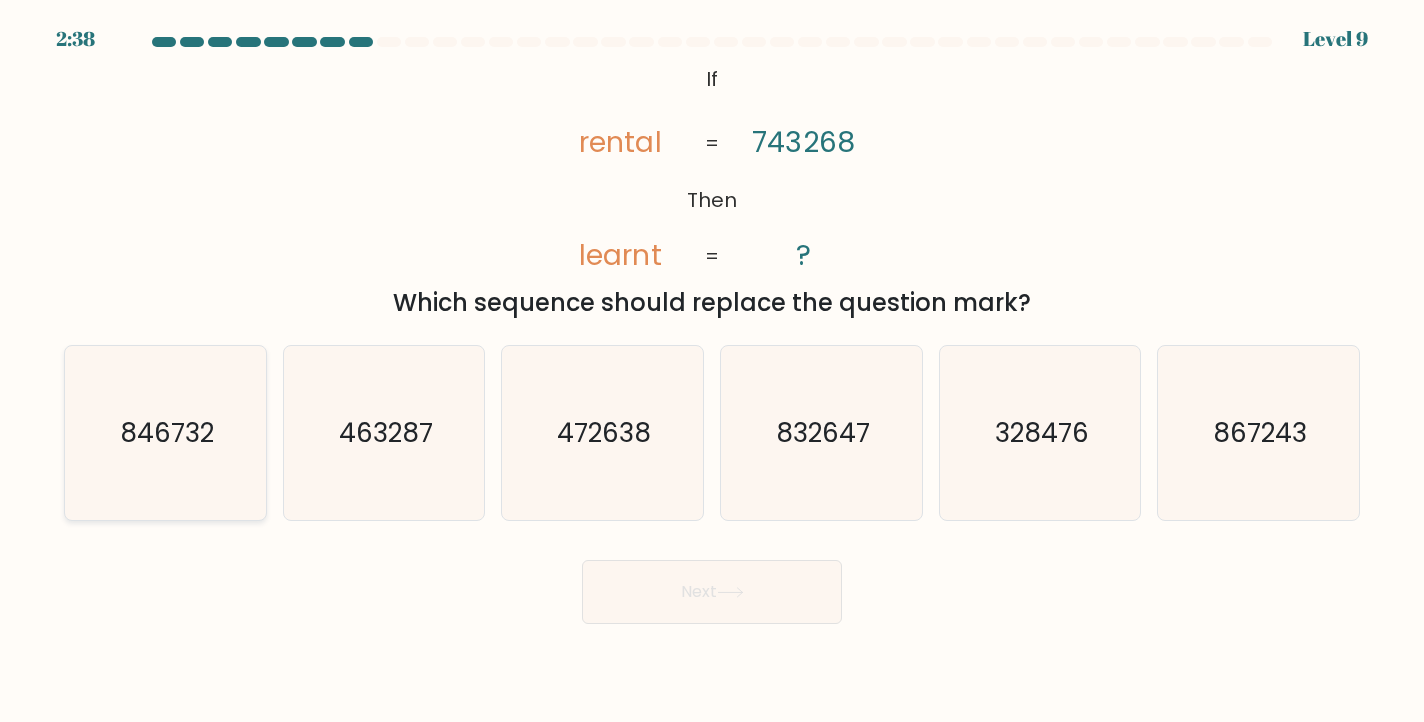 click on "846732" at bounding box center [167, 433] 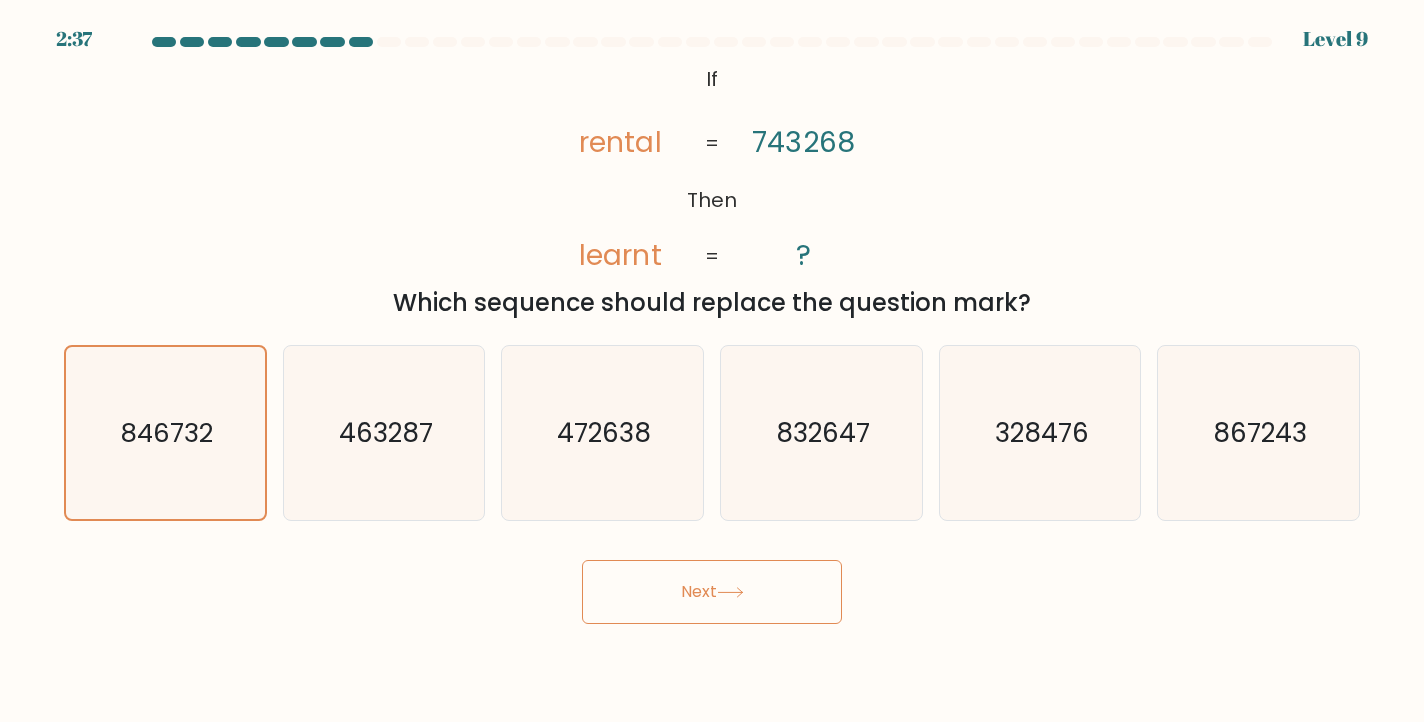 click on "Next" at bounding box center (712, 592) 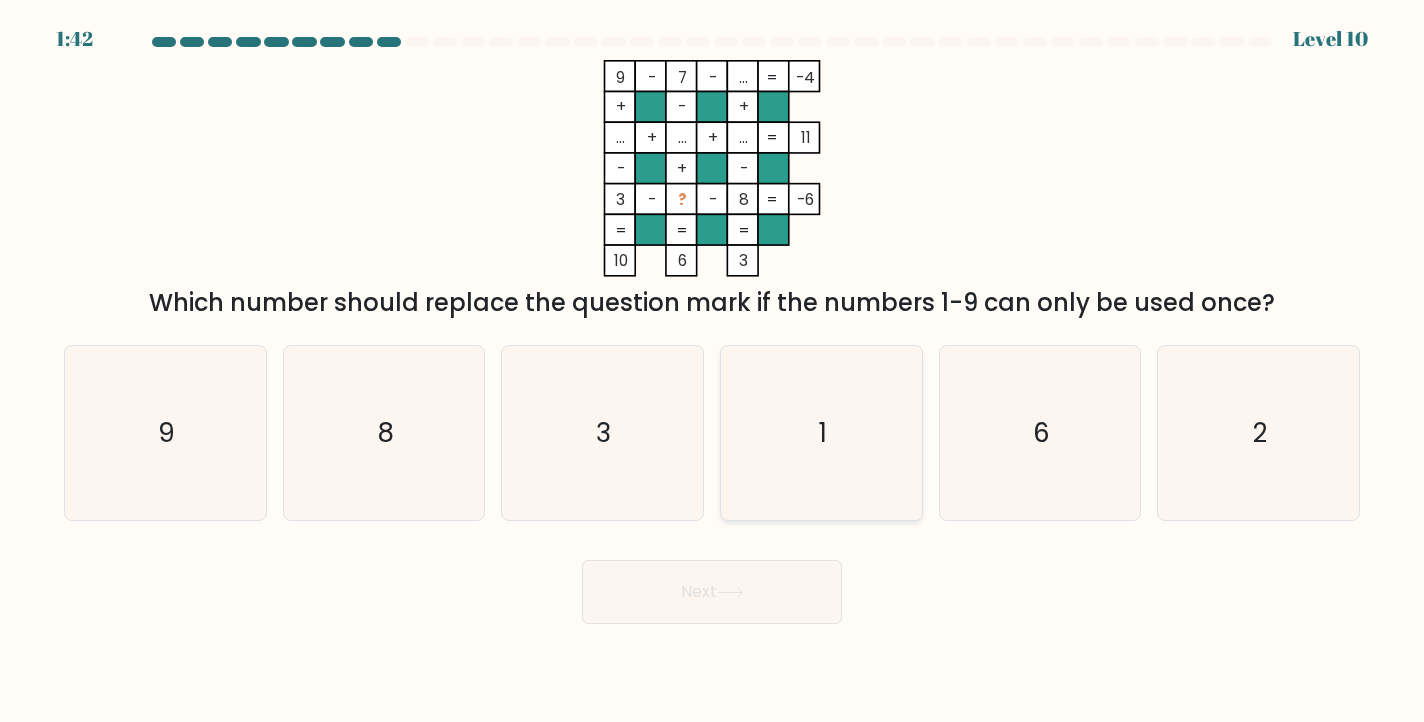 click on "1" at bounding box center [821, 433] 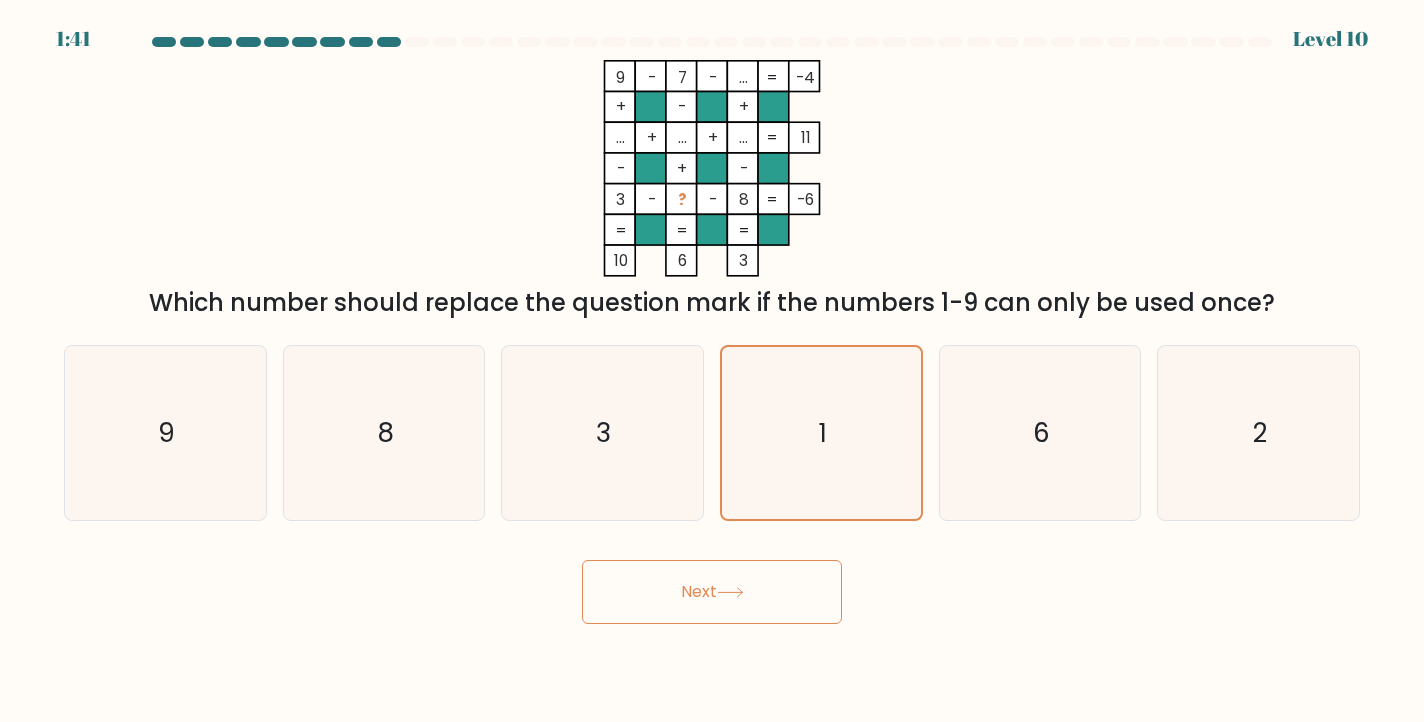 click on "Next" at bounding box center [712, 592] 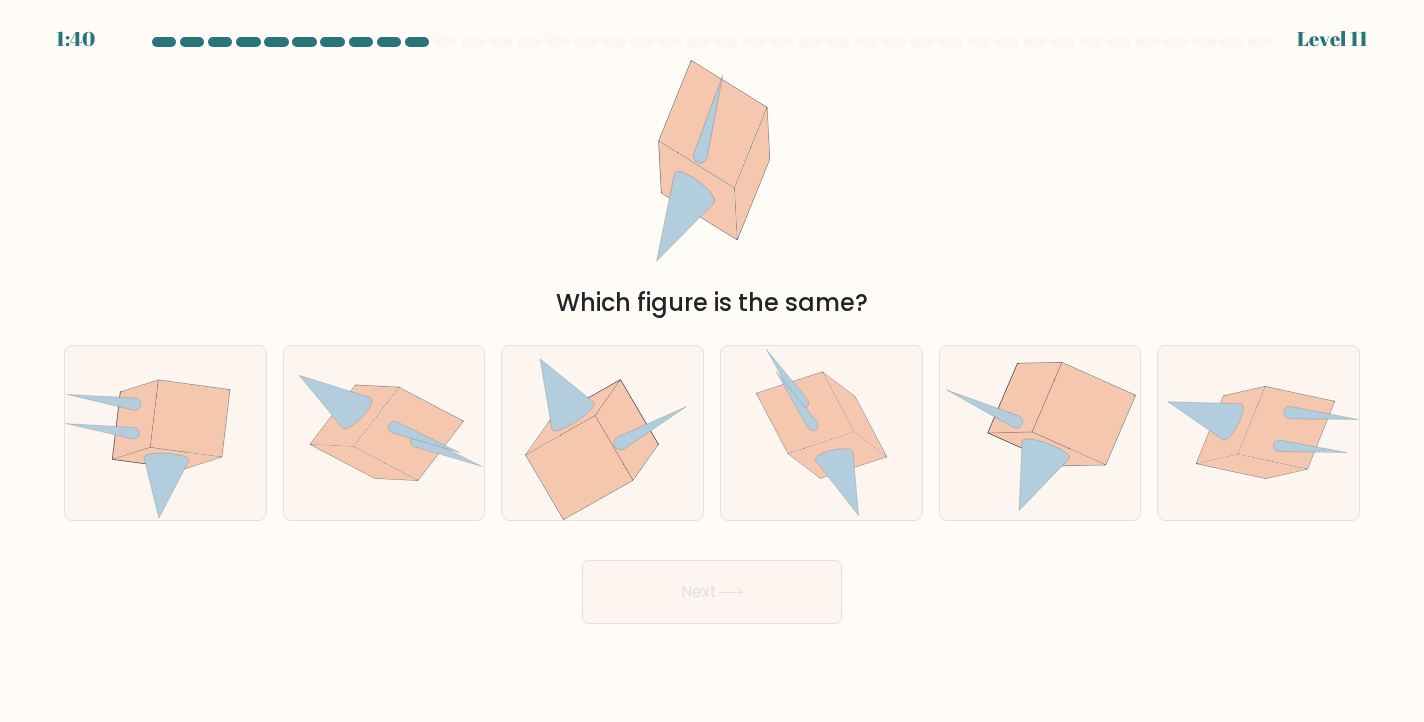 click on "Next" at bounding box center [712, 592] 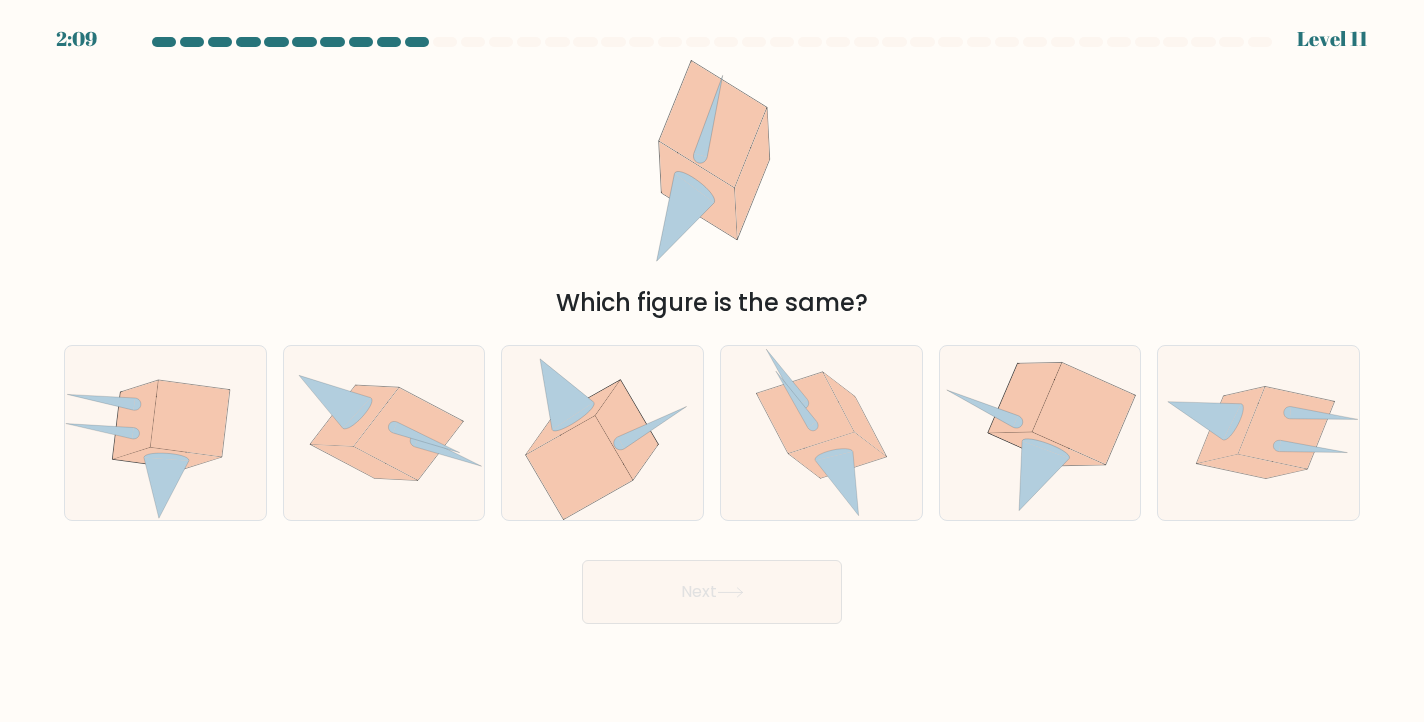 click on "2:09
Level 11" at bounding box center [712, 361] 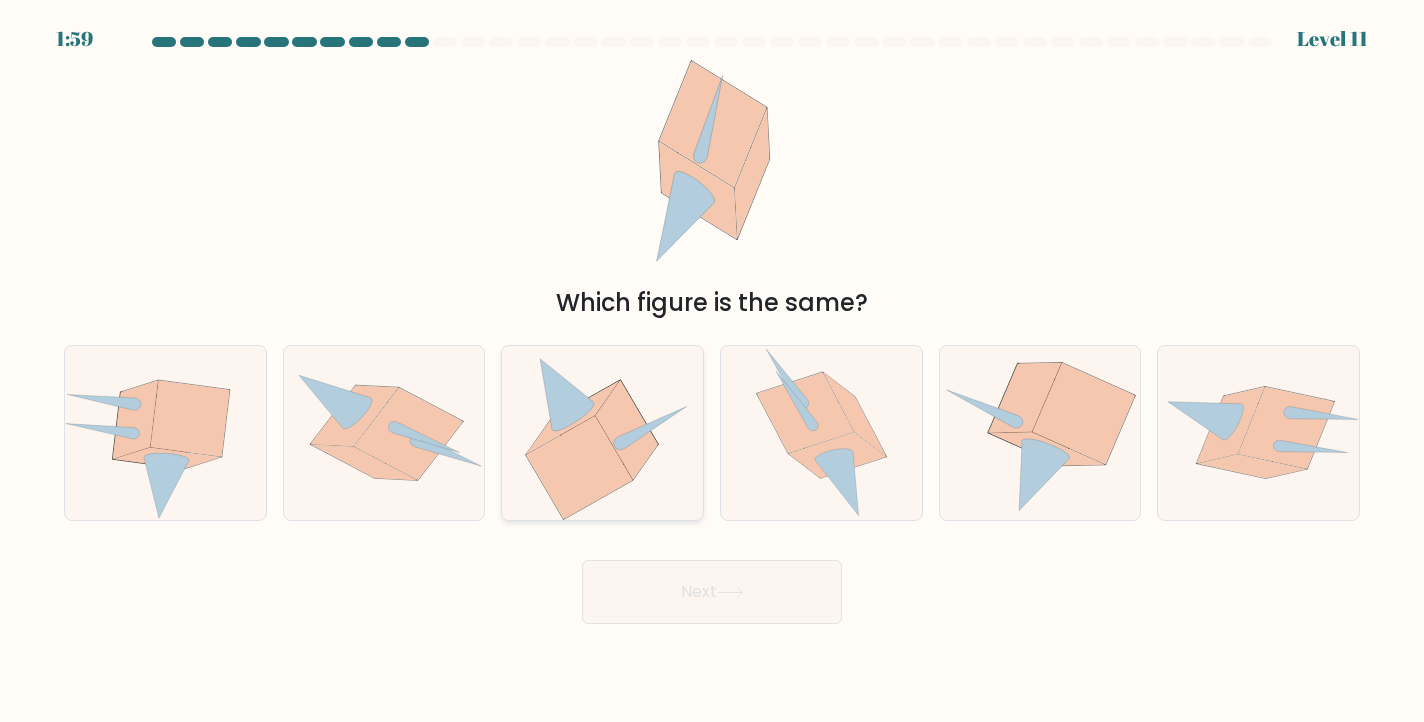click at bounding box center [579, 467] 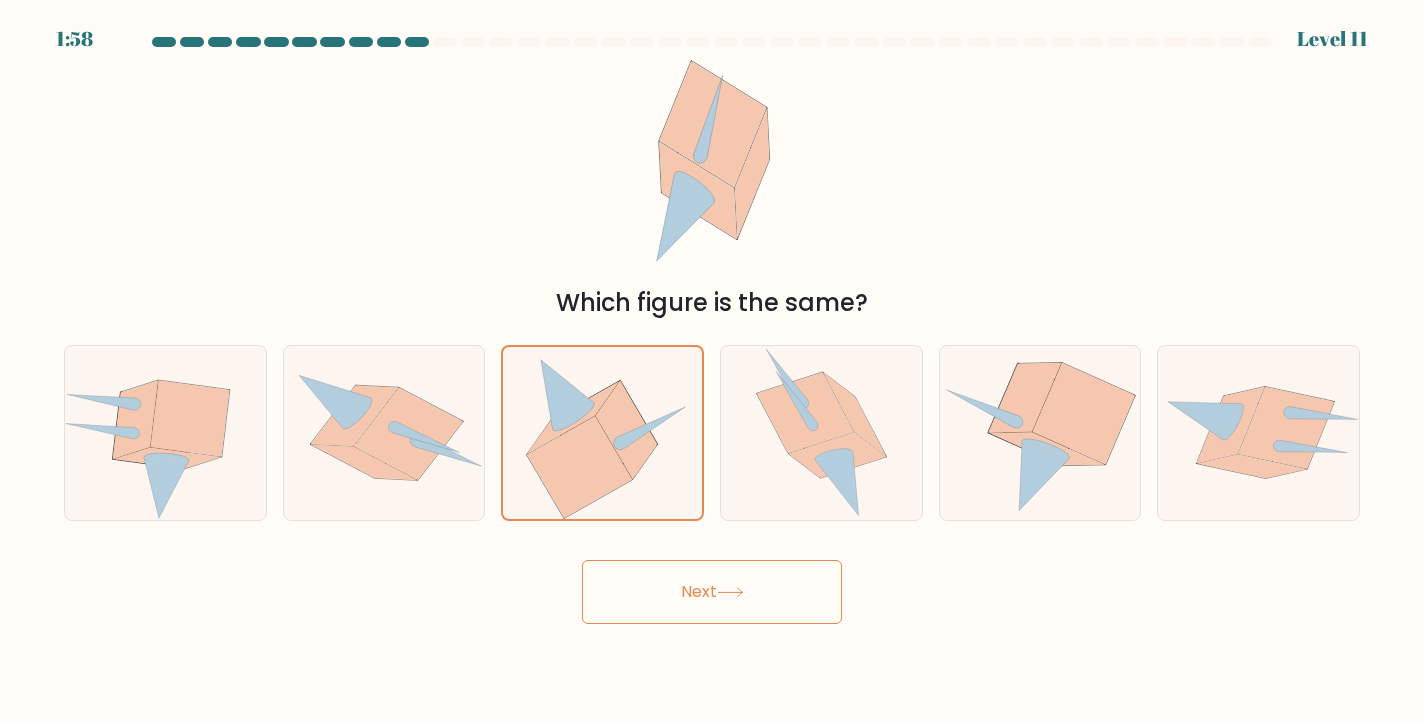 click on "Next" at bounding box center [712, 592] 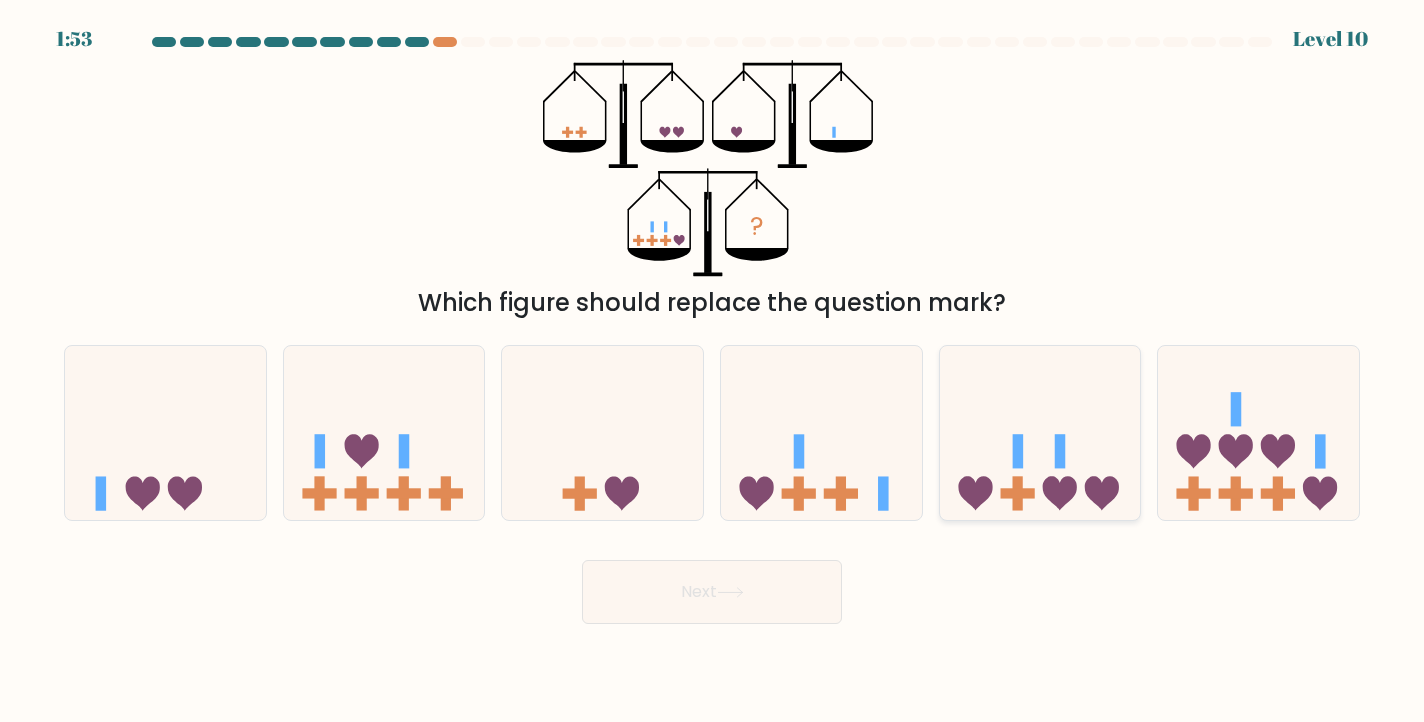 click at bounding box center (1017, 493) 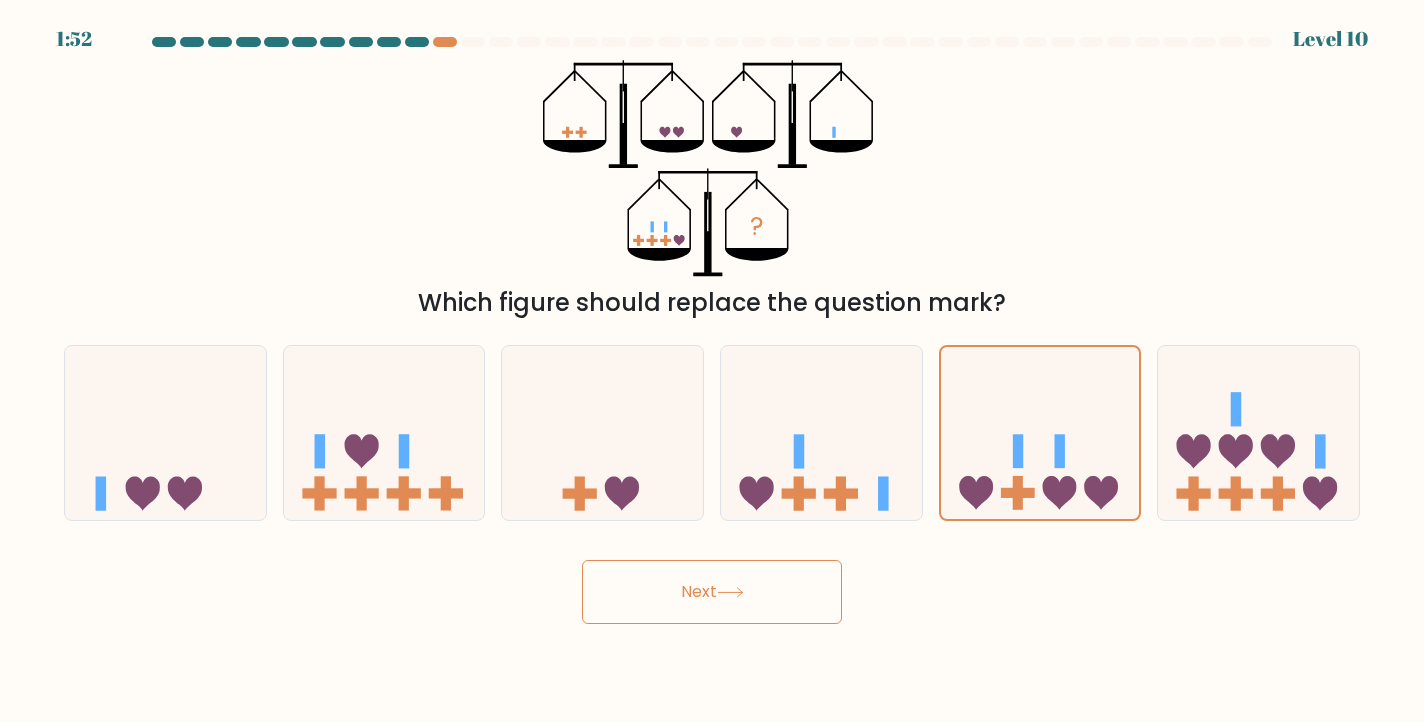 click on "Next" at bounding box center [712, 592] 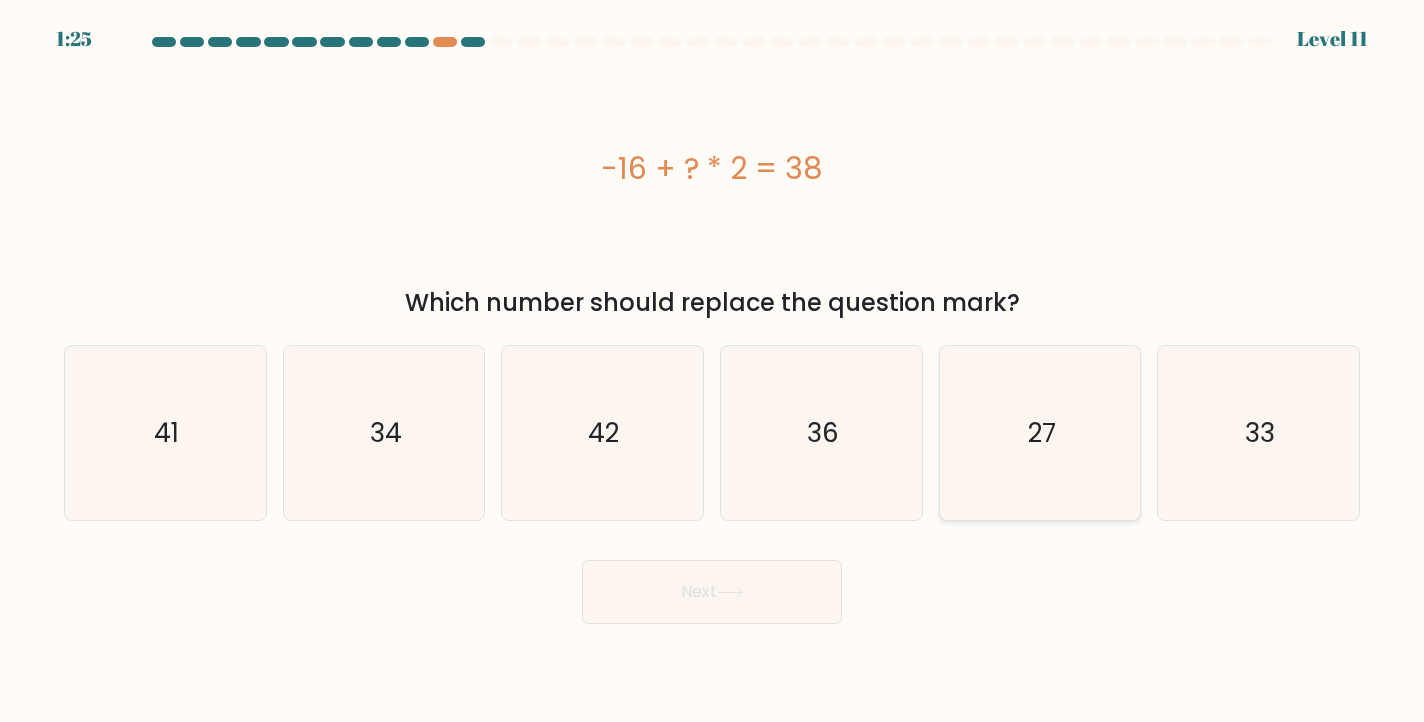 click on "27" at bounding box center (1040, 433) 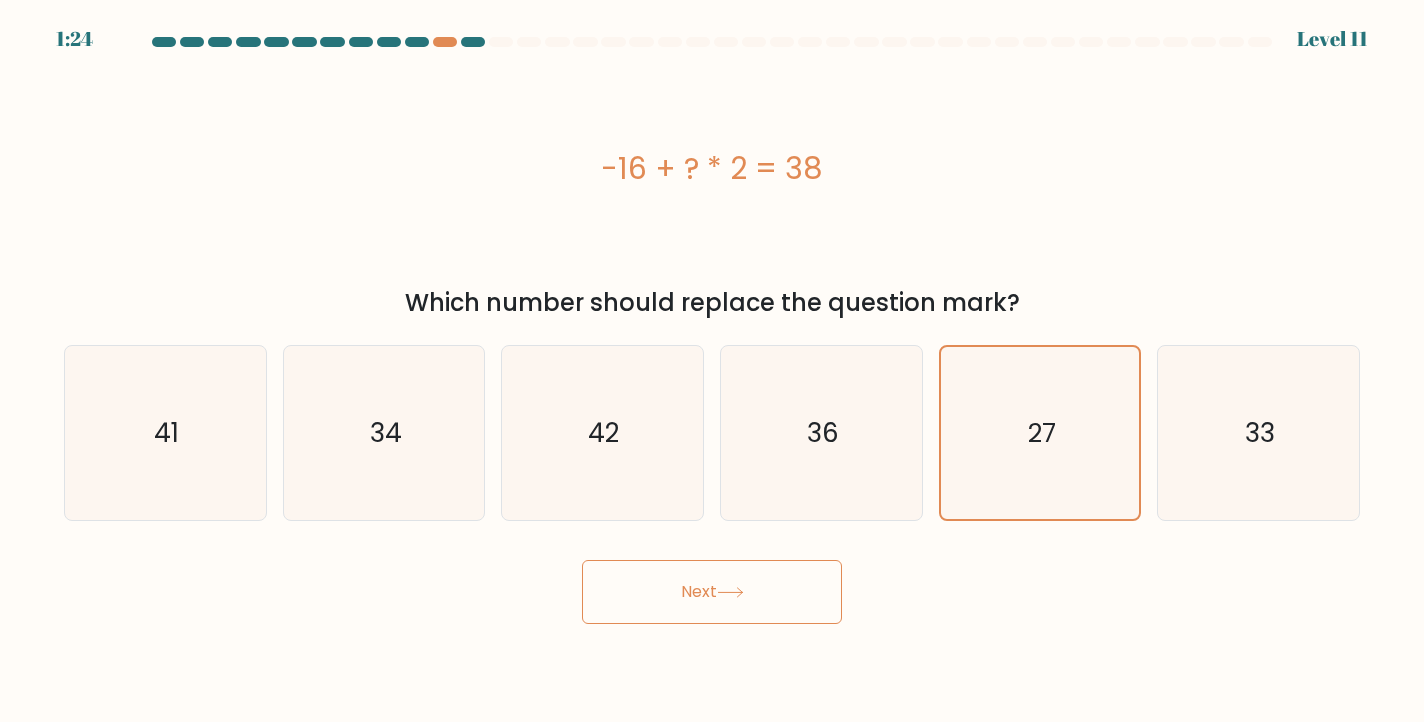 click on "Next" at bounding box center [712, 592] 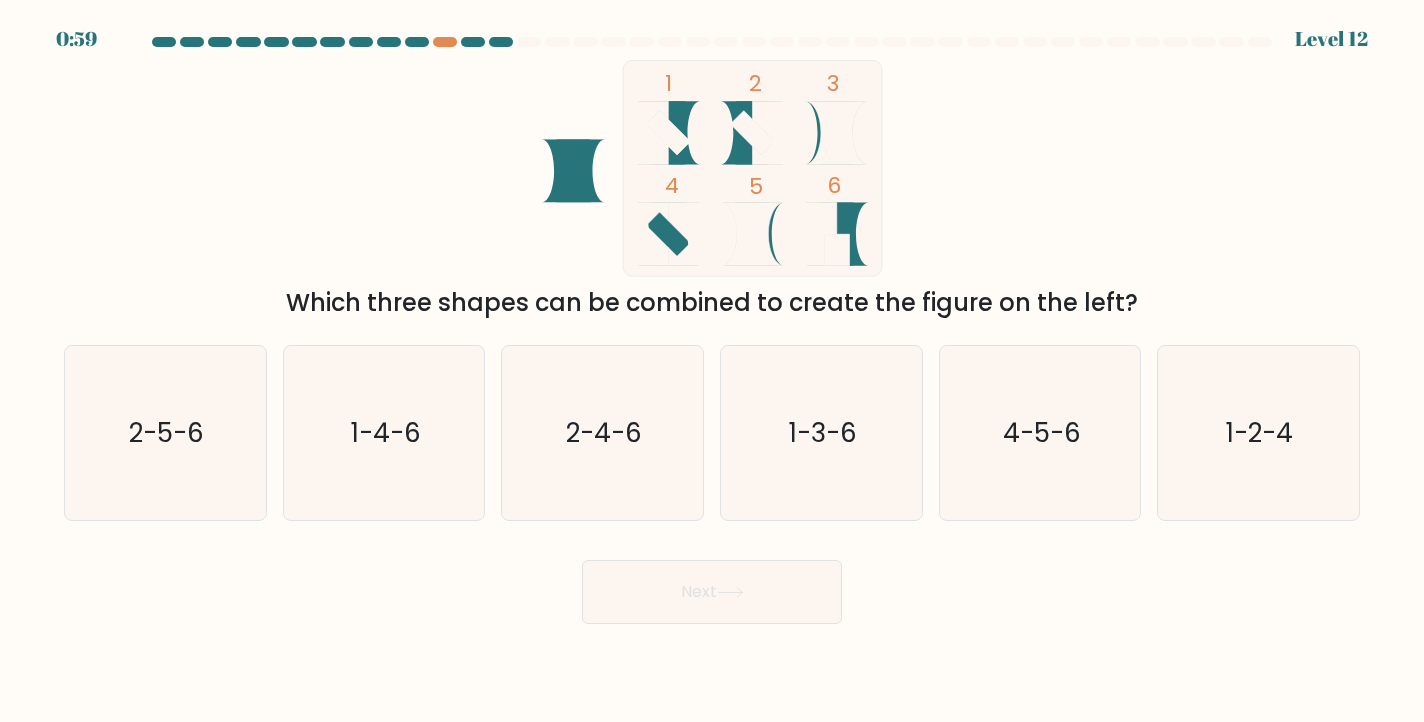 click at bounding box center [653, 132] 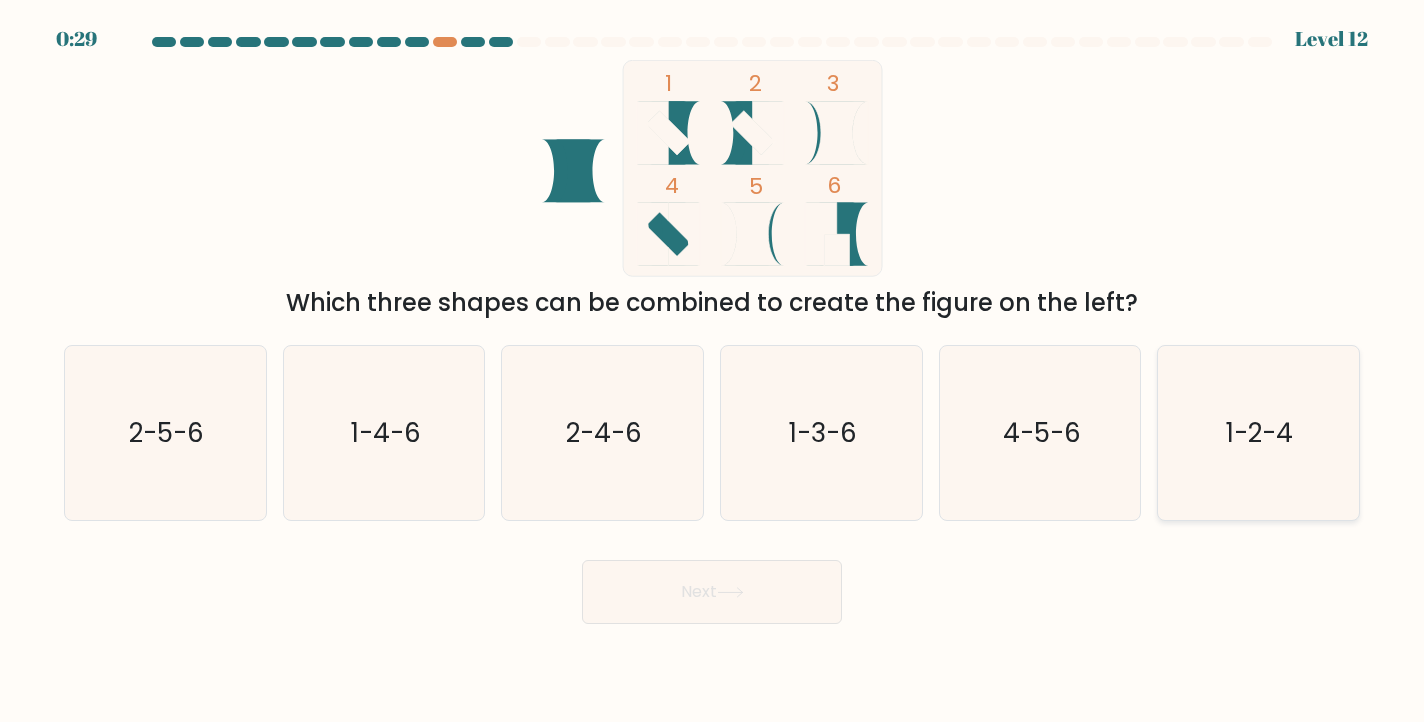 click on "1-2-4" at bounding box center [1258, 433] 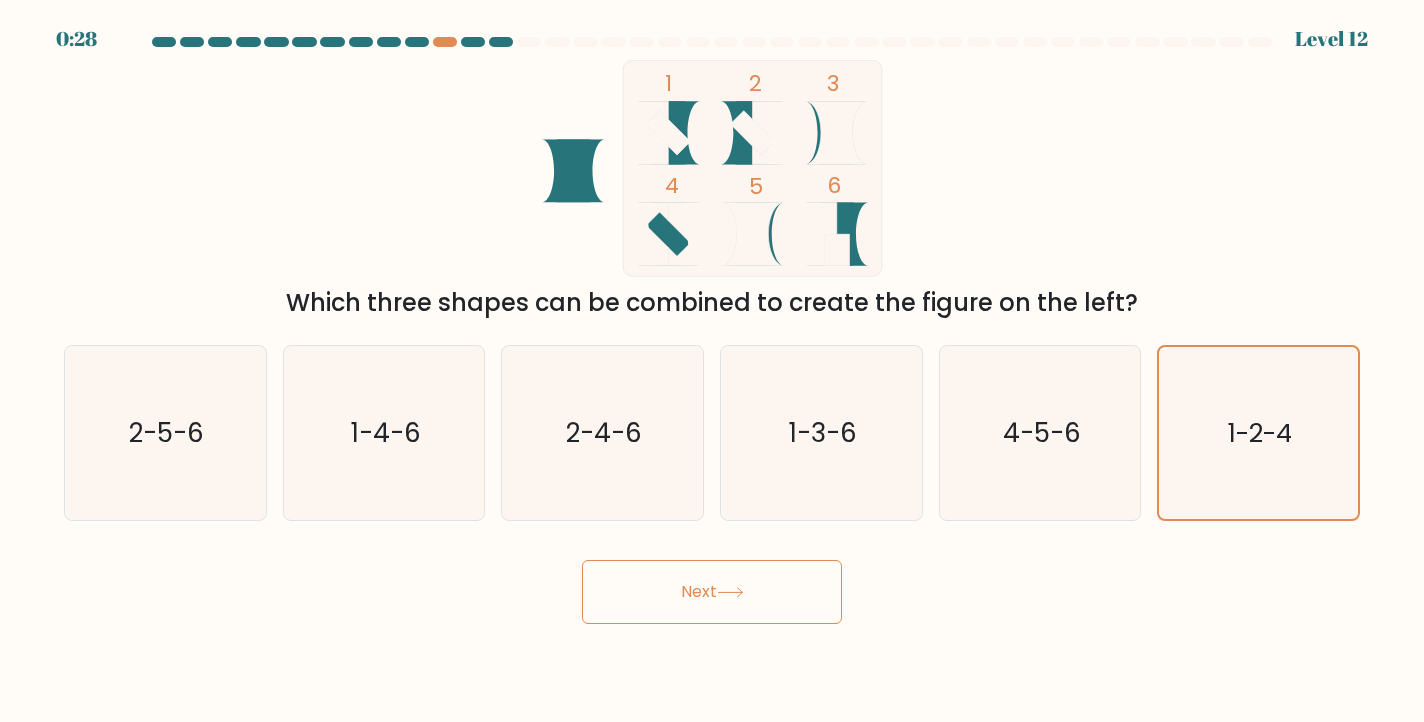 click at bounding box center (730, 592) 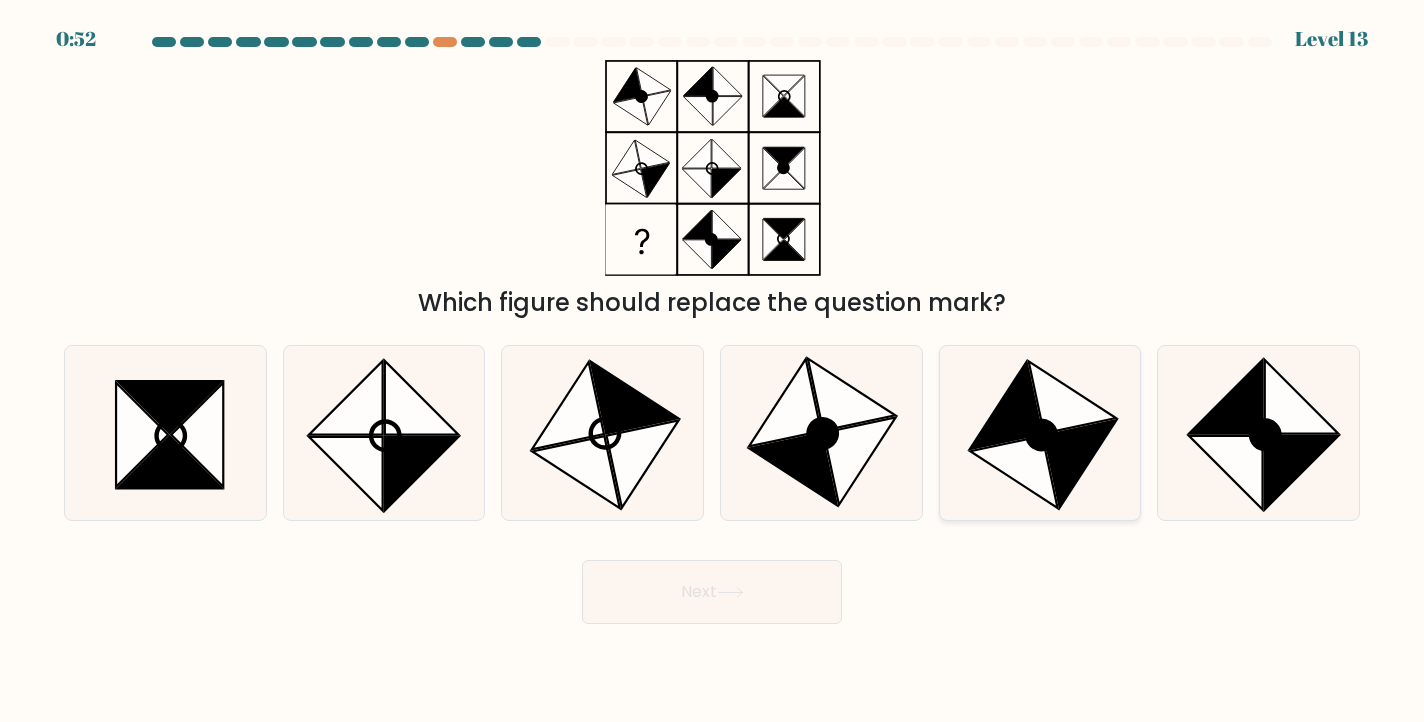 click at bounding box center (1041, 434) 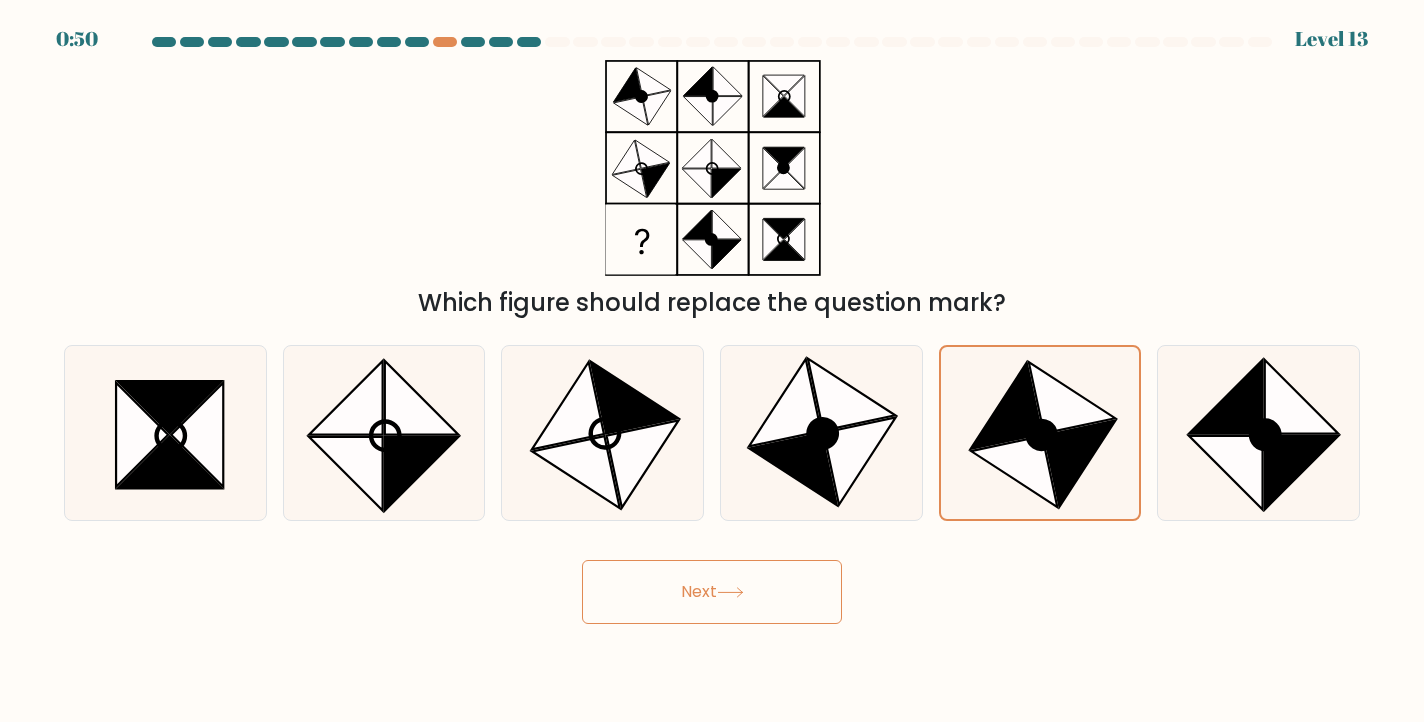 click on "Next" at bounding box center [712, 592] 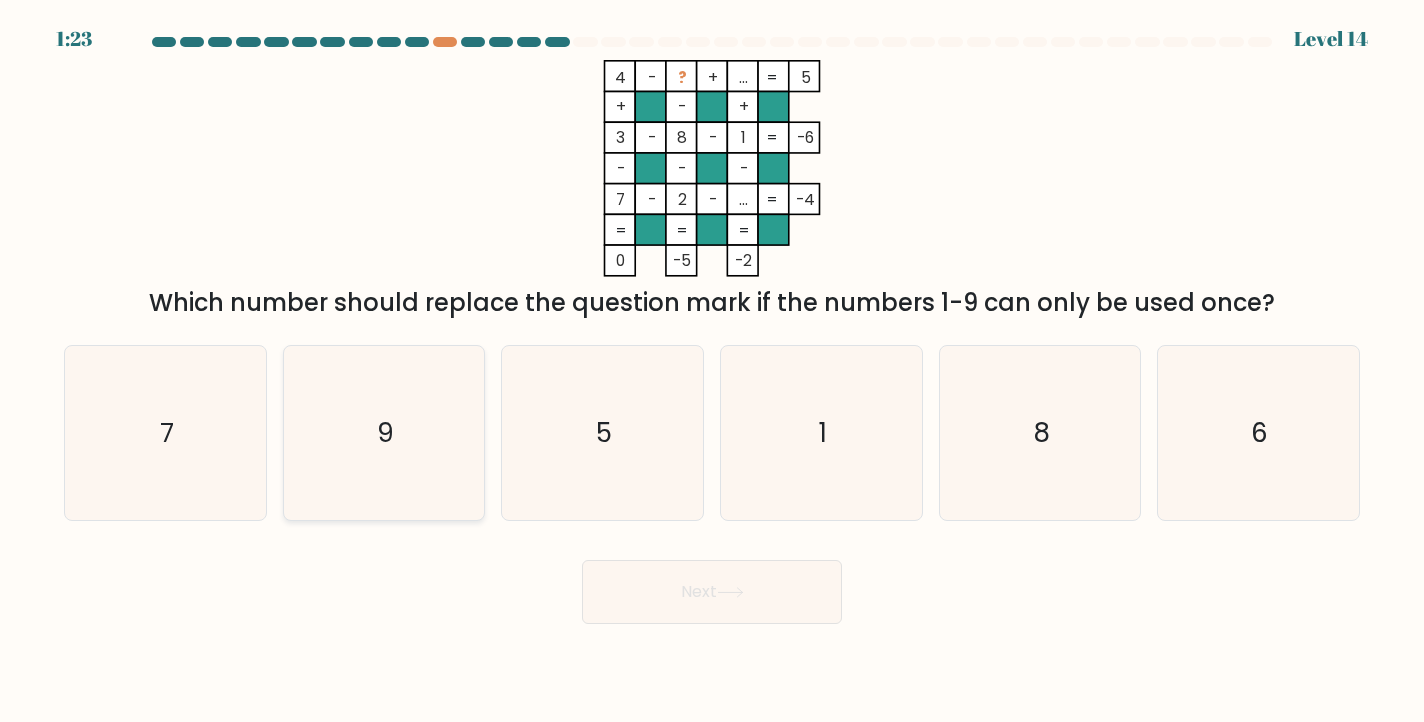 click on "9" at bounding box center (384, 433) 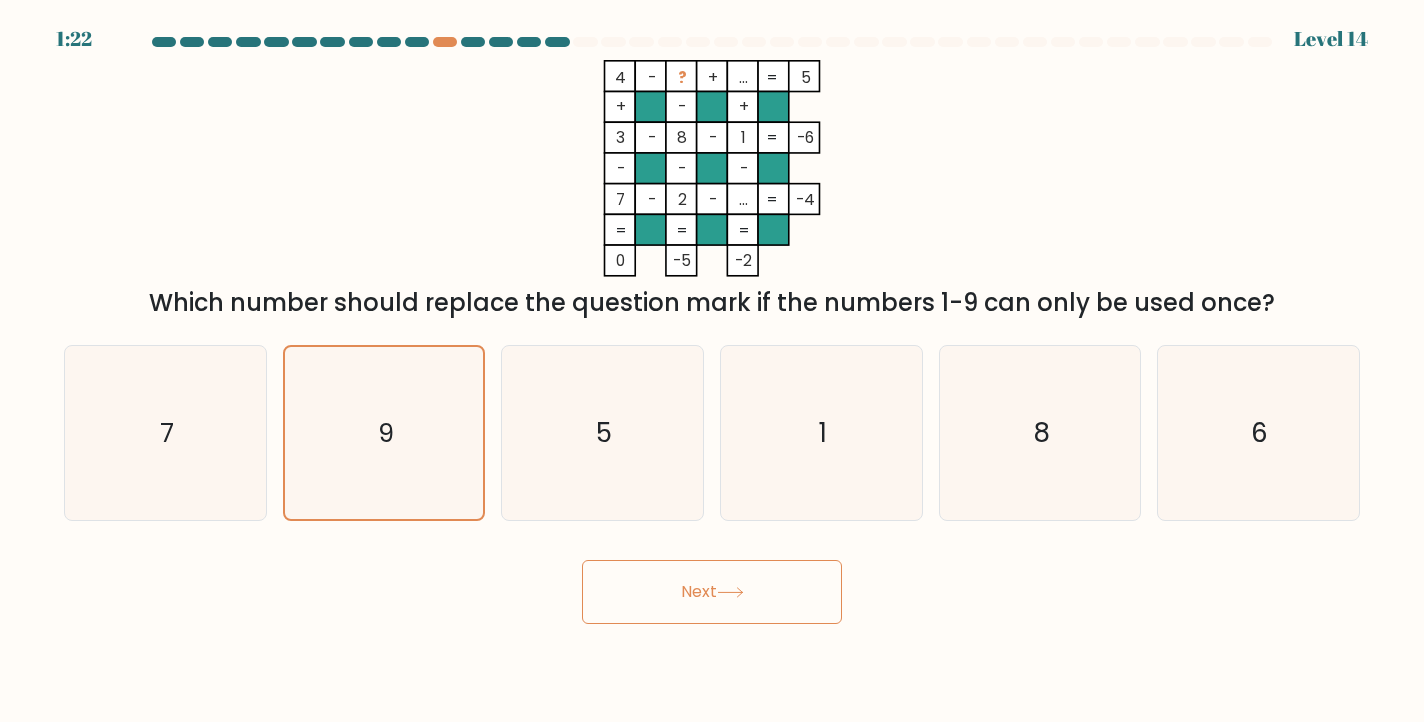 click on "Next" at bounding box center (712, 592) 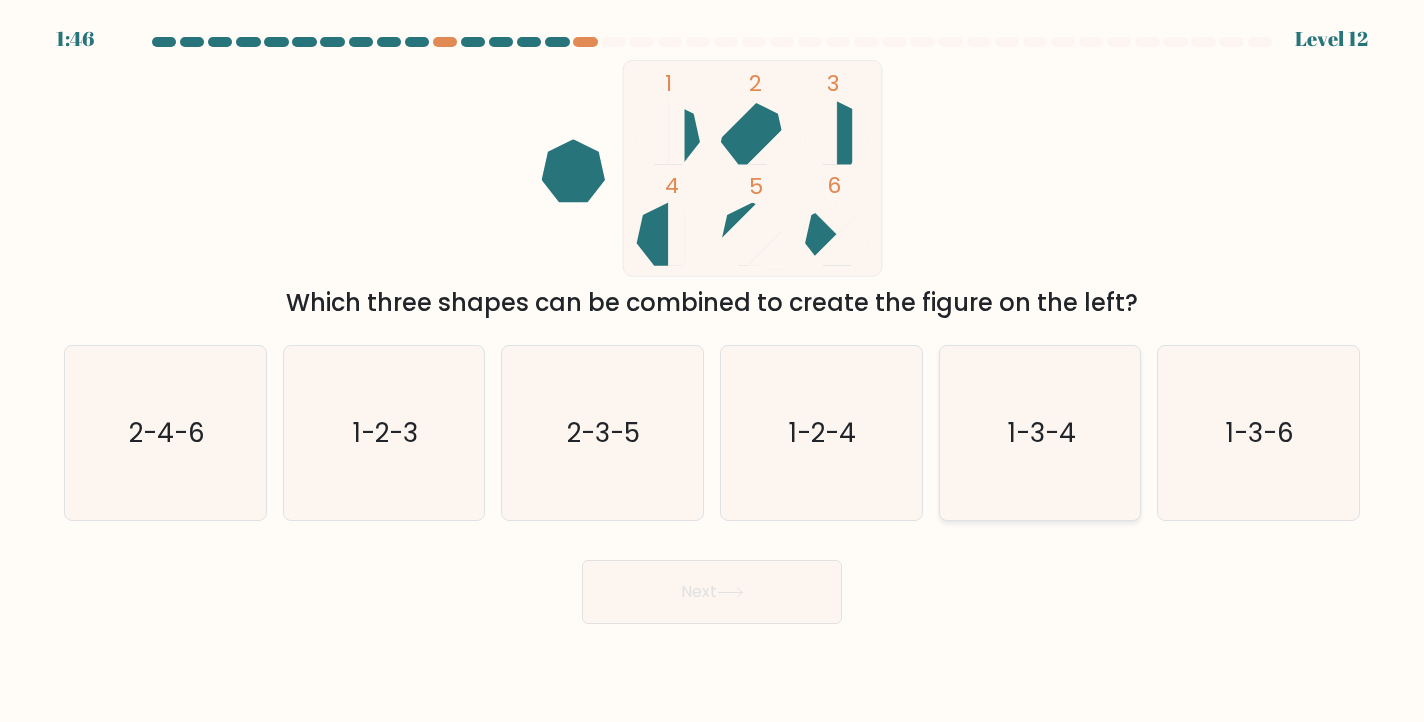 click on "1-3-4" at bounding box center (1042, 433) 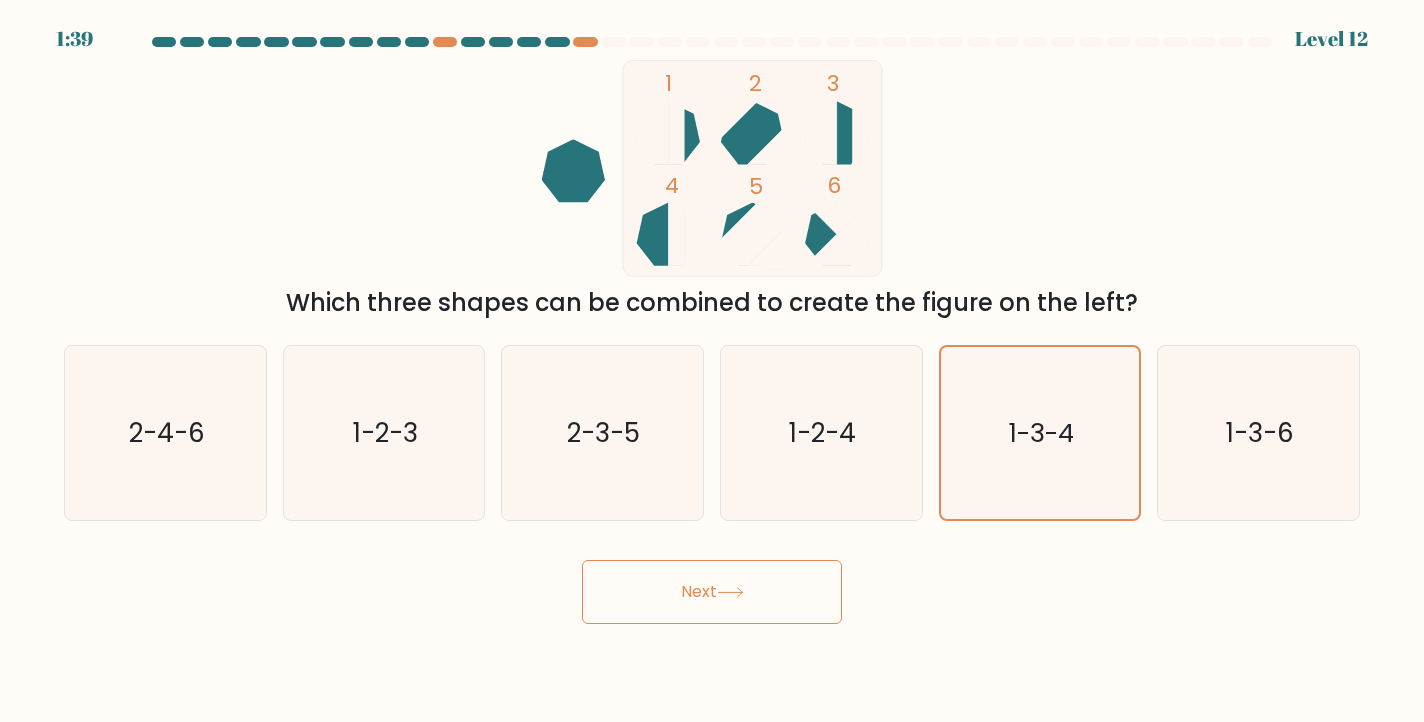 click on "Next" at bounding box center (712, 592) 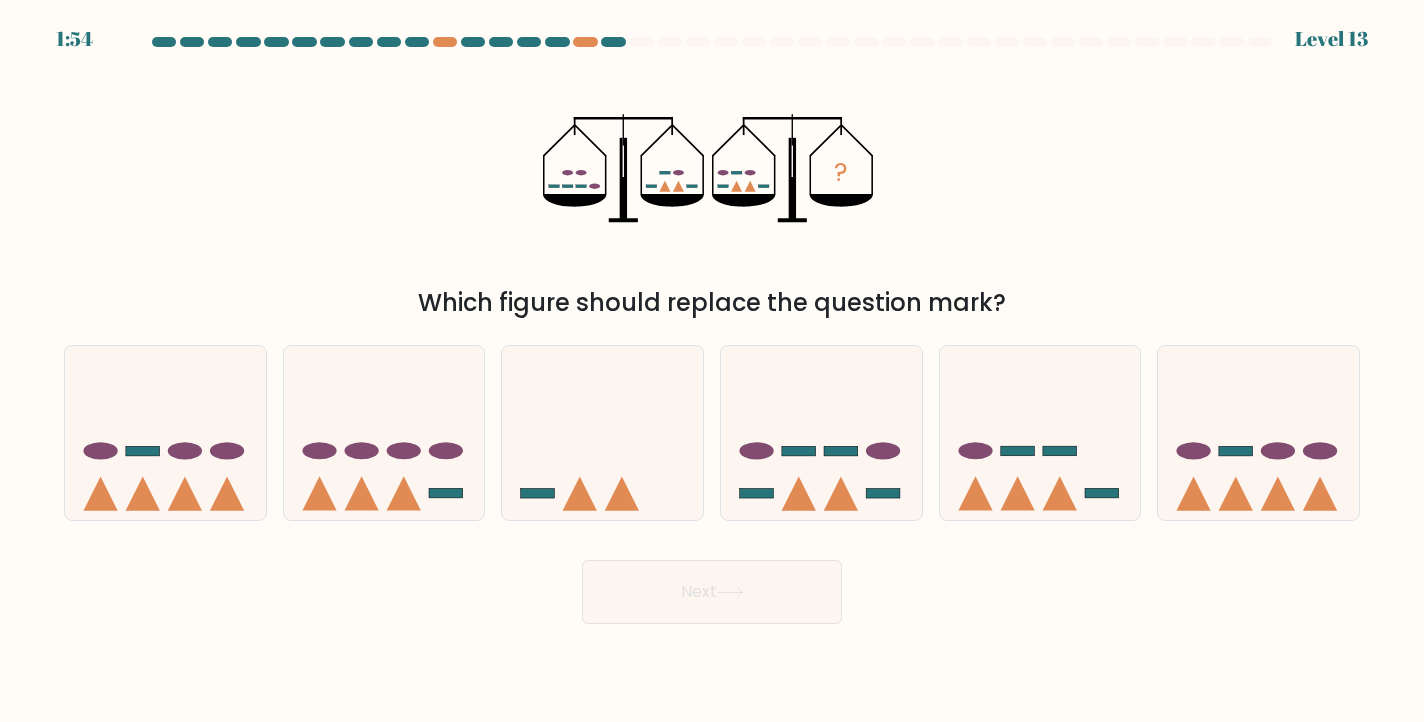 click on "?" at bounding box center [712, 168] 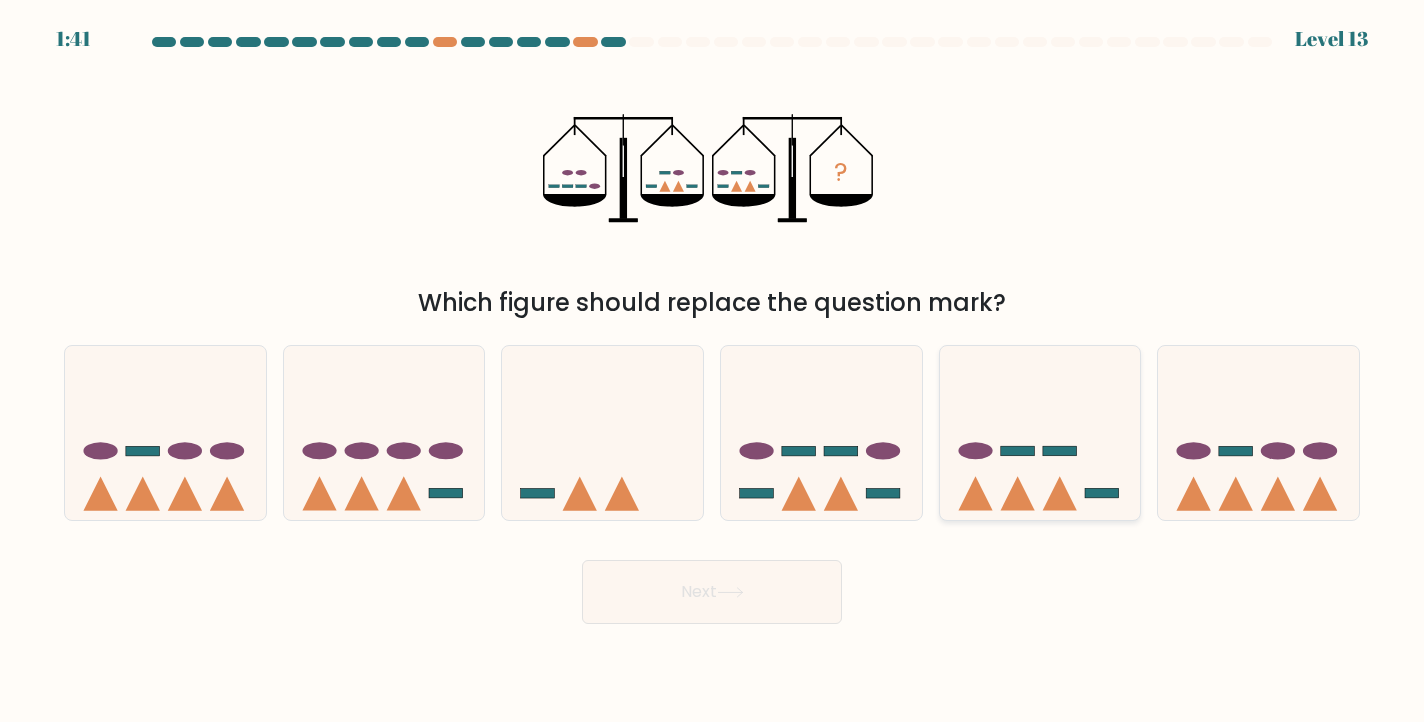click at bounding box center (1040, 433) 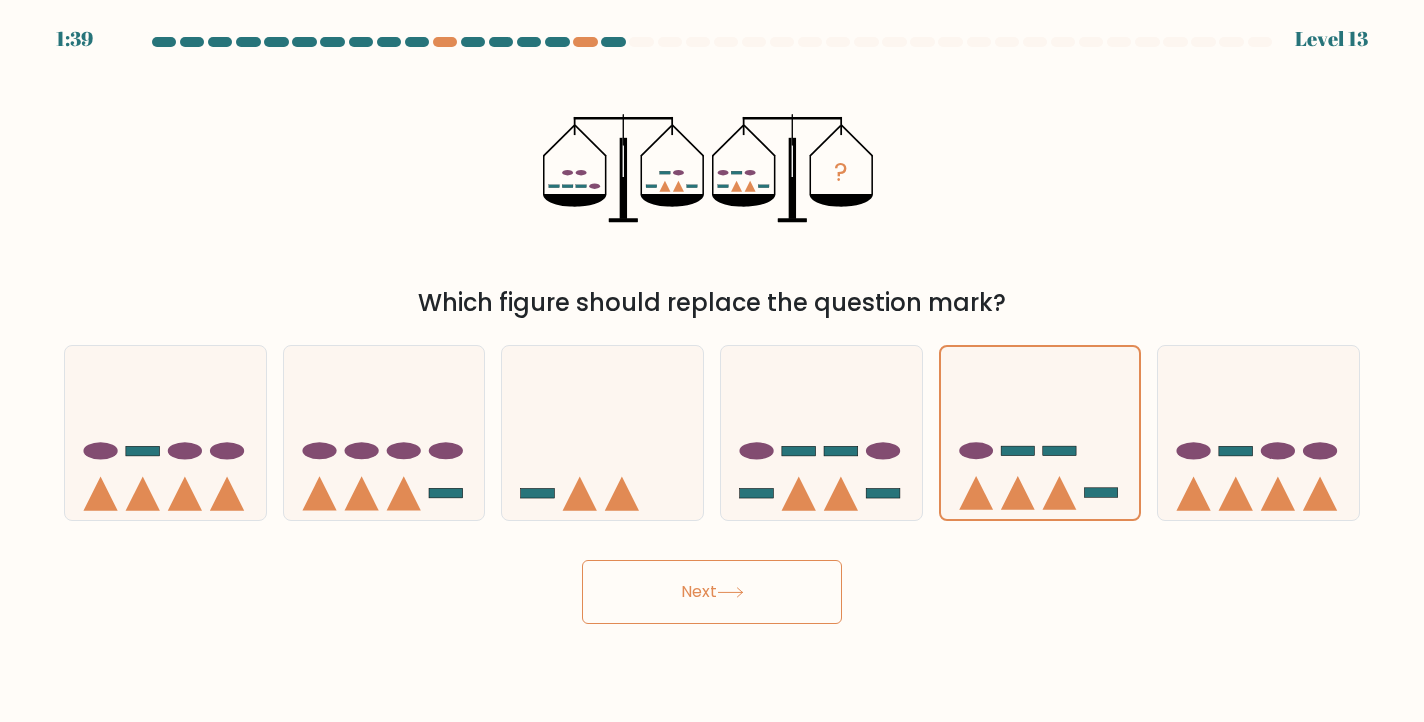 click on "Next" at bounding box center (712, 592) 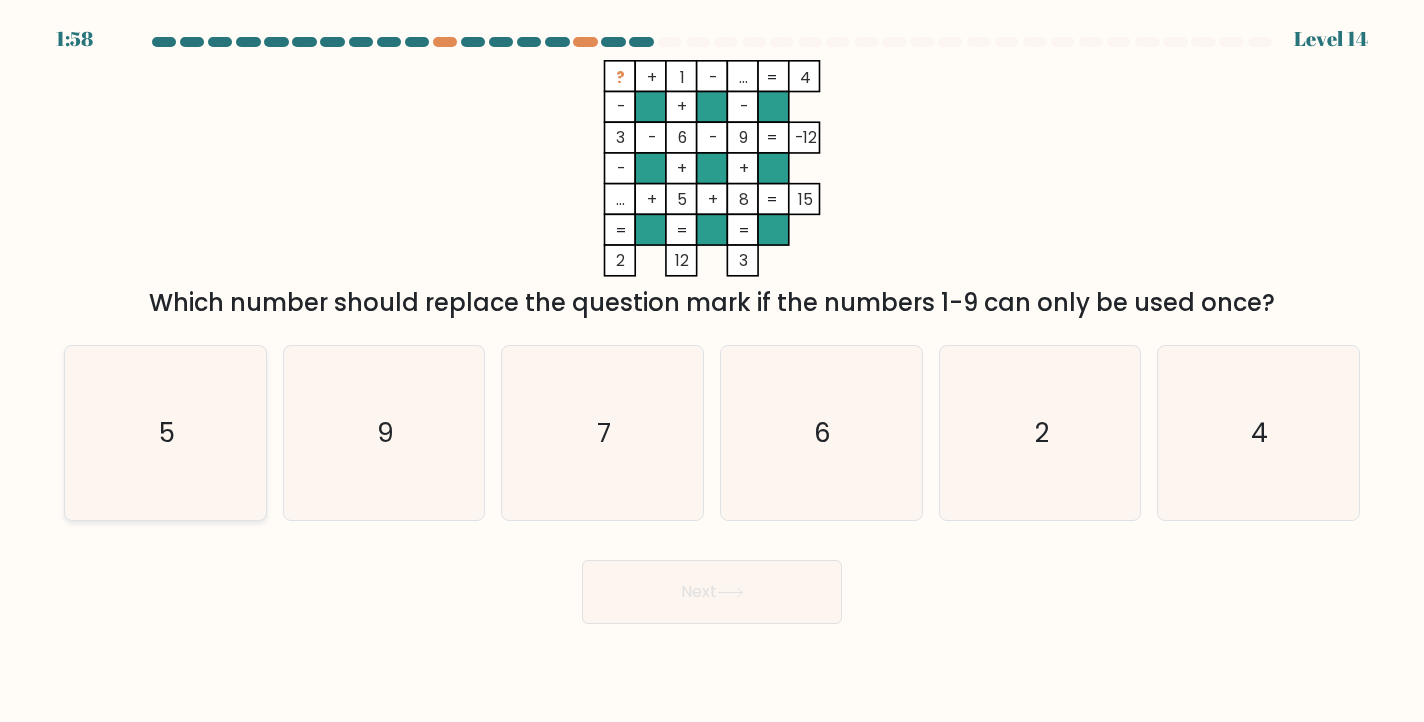 click on "5" at bounding box center (165, 433) 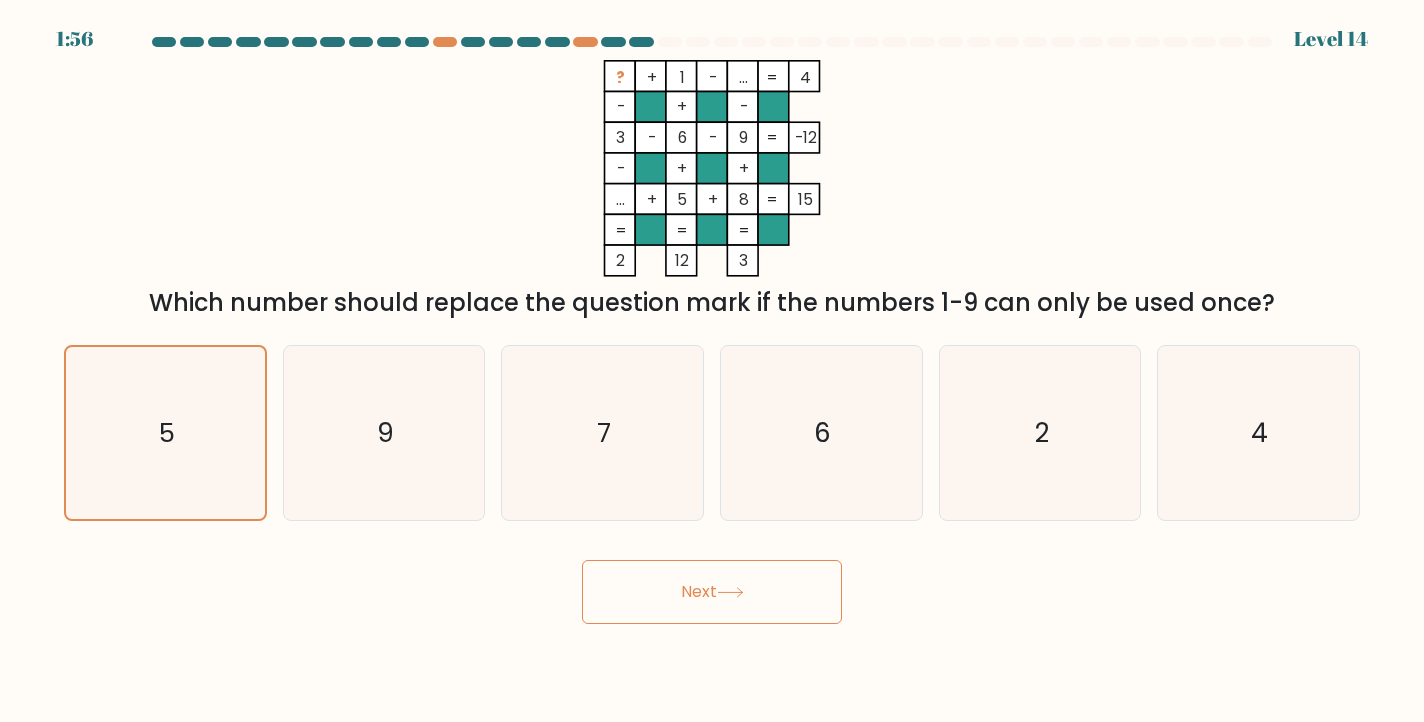 click on "Next" at bounding box center (712, 592) 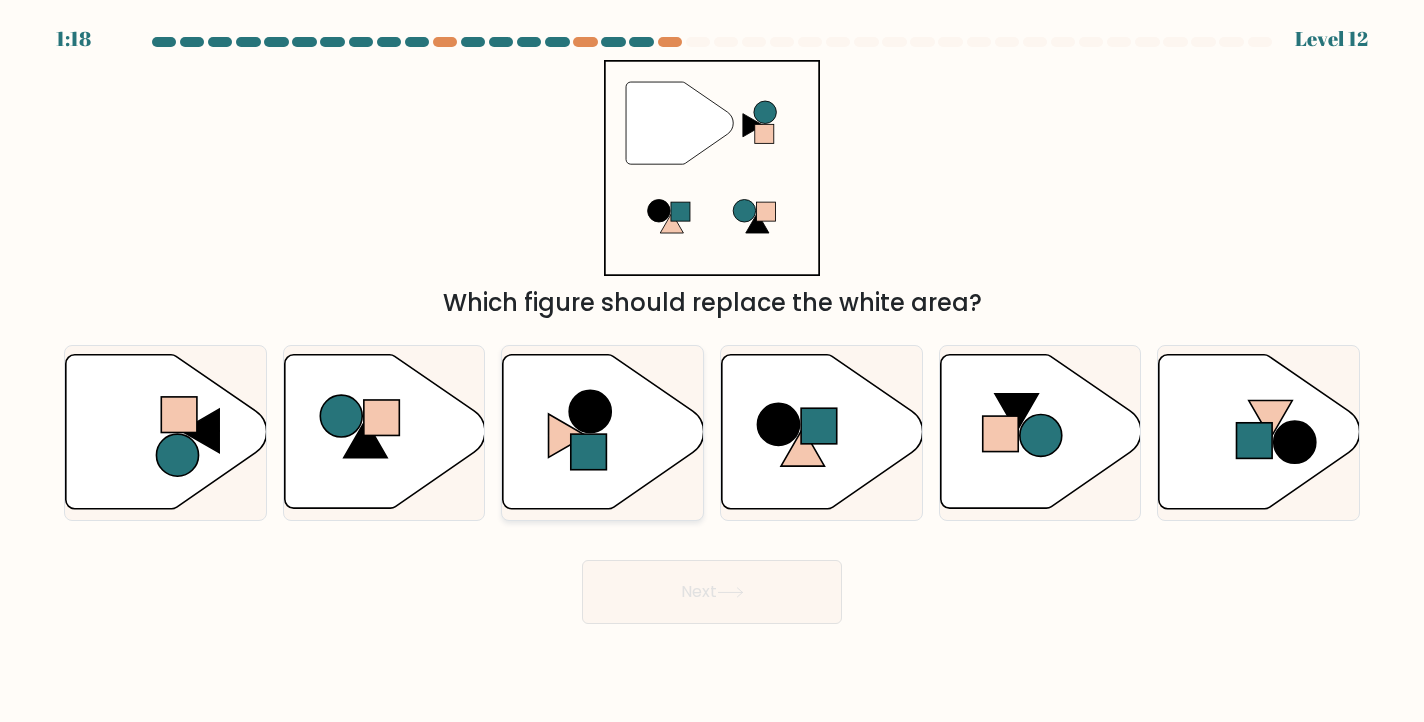 click at bounding box center [590, 412] 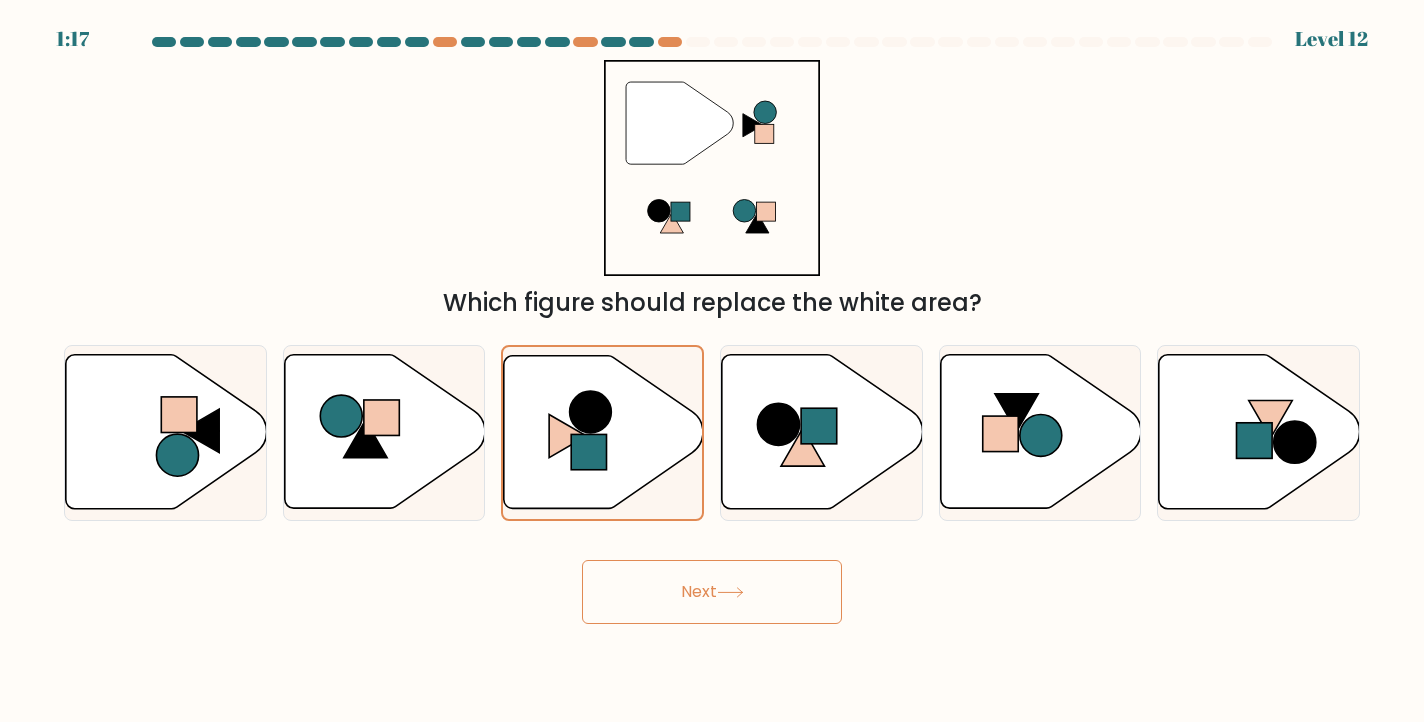 click on "Next" at bounding box center [712, 592] 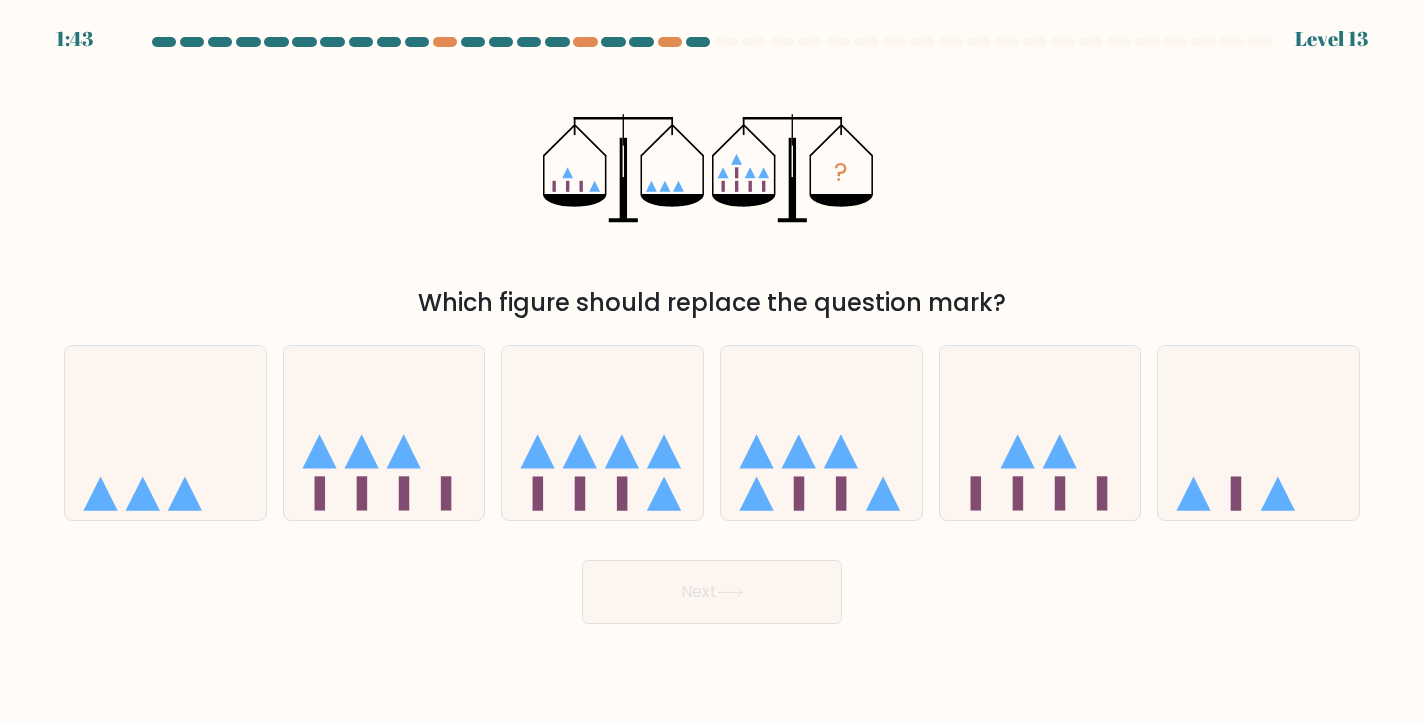click on "Which figure should replace the question mark?" at bounding box center [712, 303] 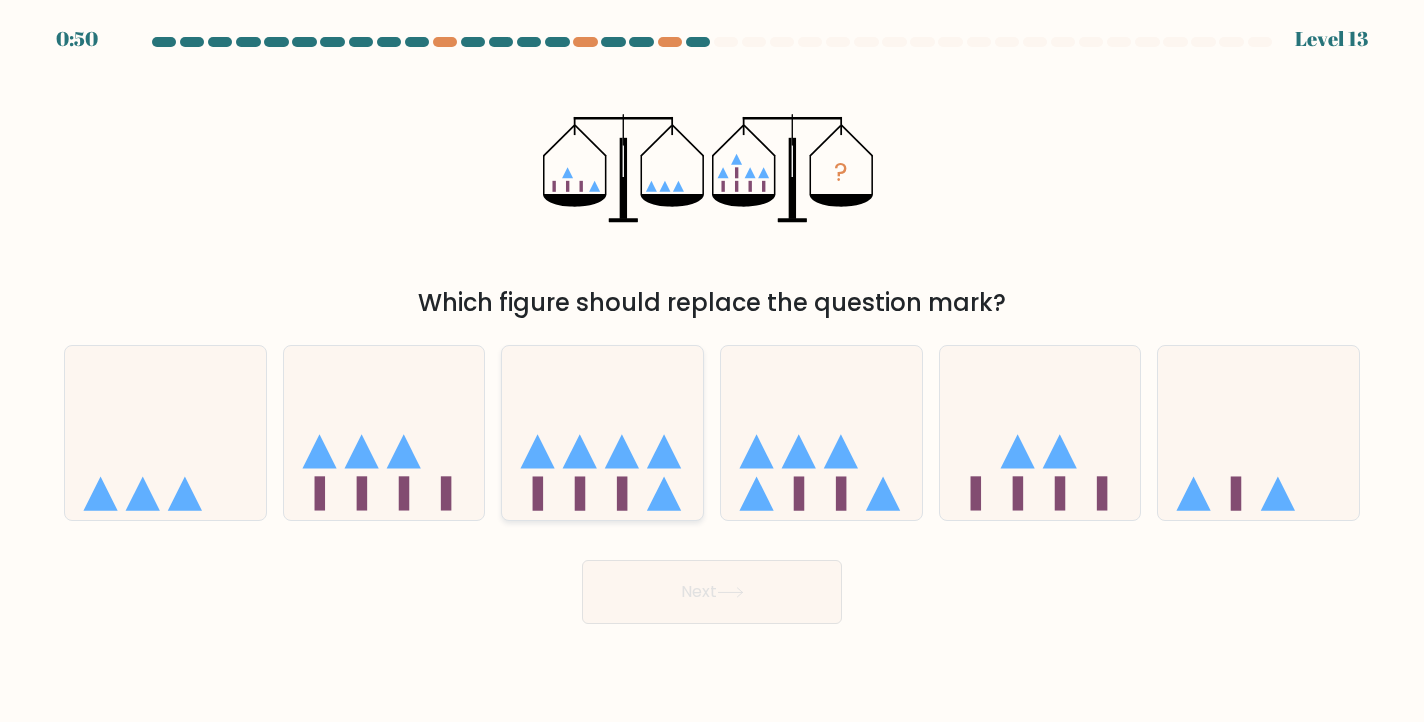click at bounding box center [602, 433] 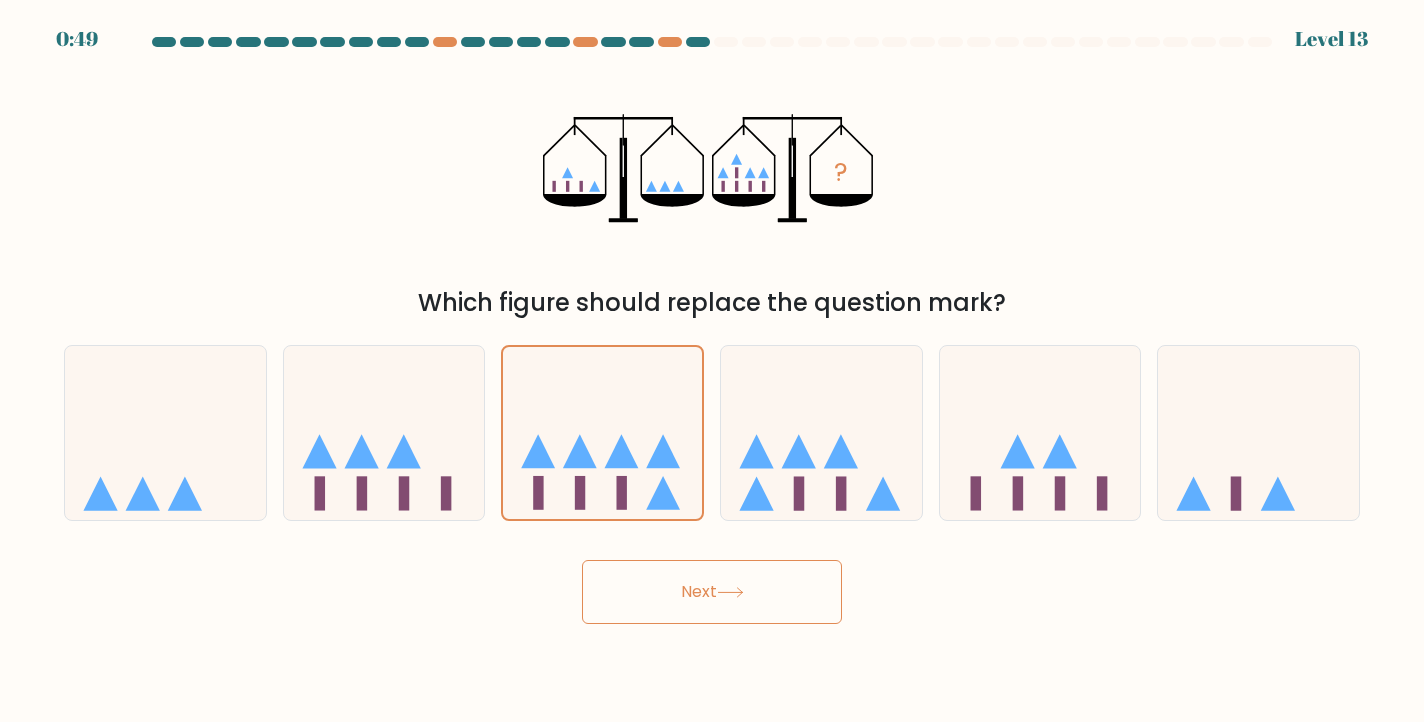click at bounding box center [730, 592] 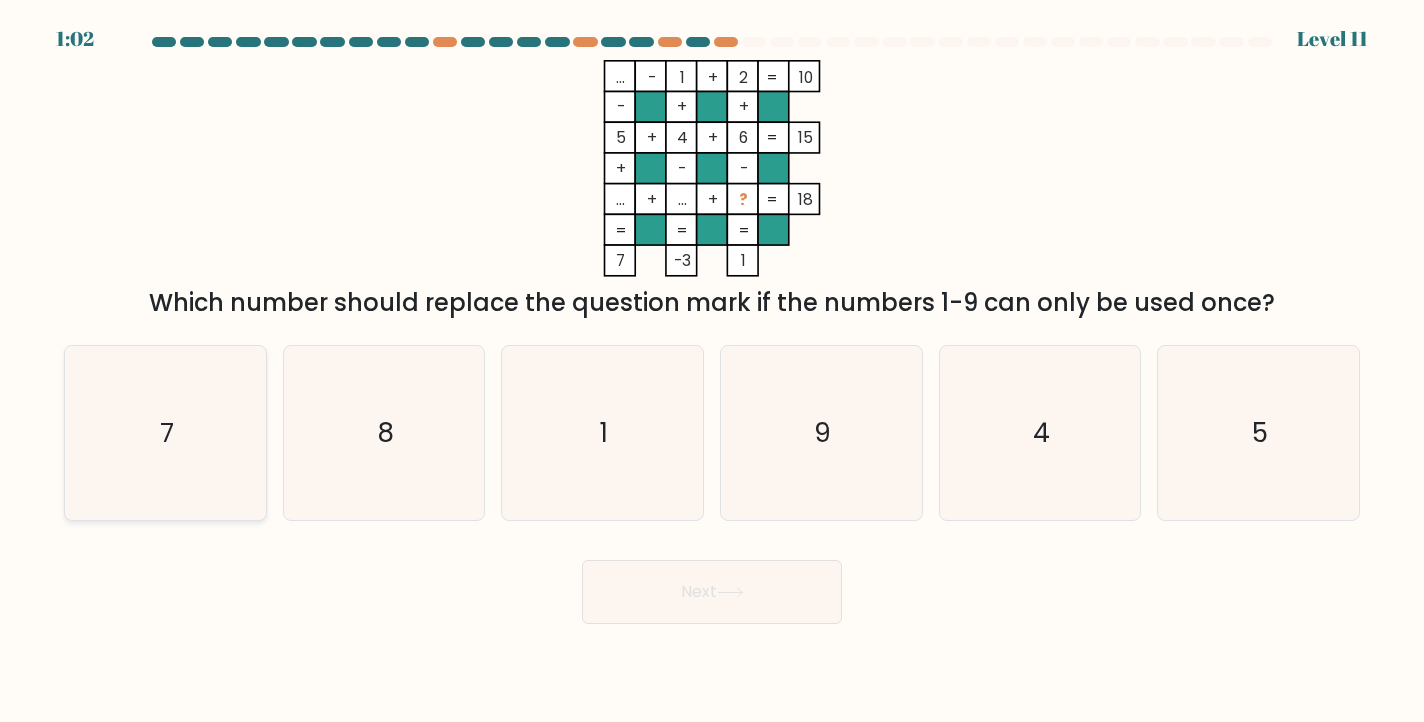 click on "7" at bounding box center (165, 433) 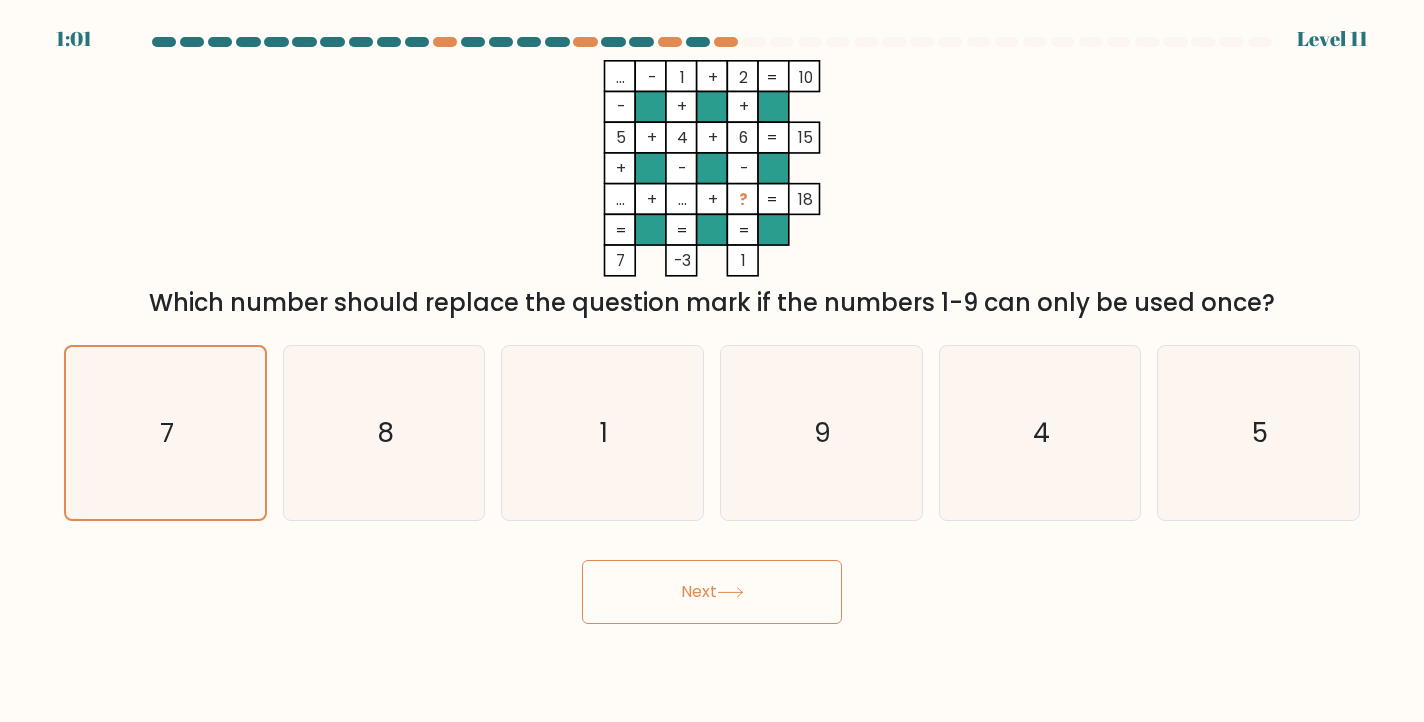 click on "Next" at bounding box center (712, 592) 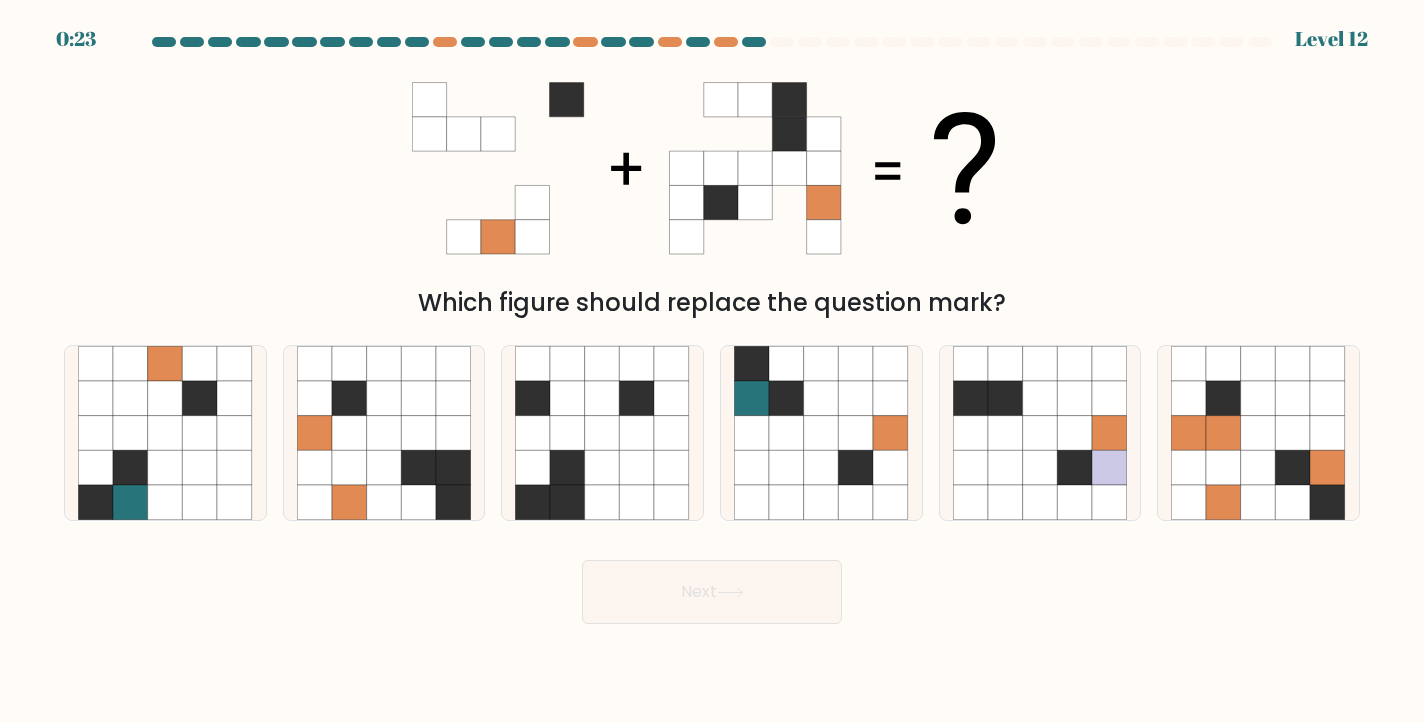 click on "Which figure should replace the question mark?" at bounding box center [712, 303] 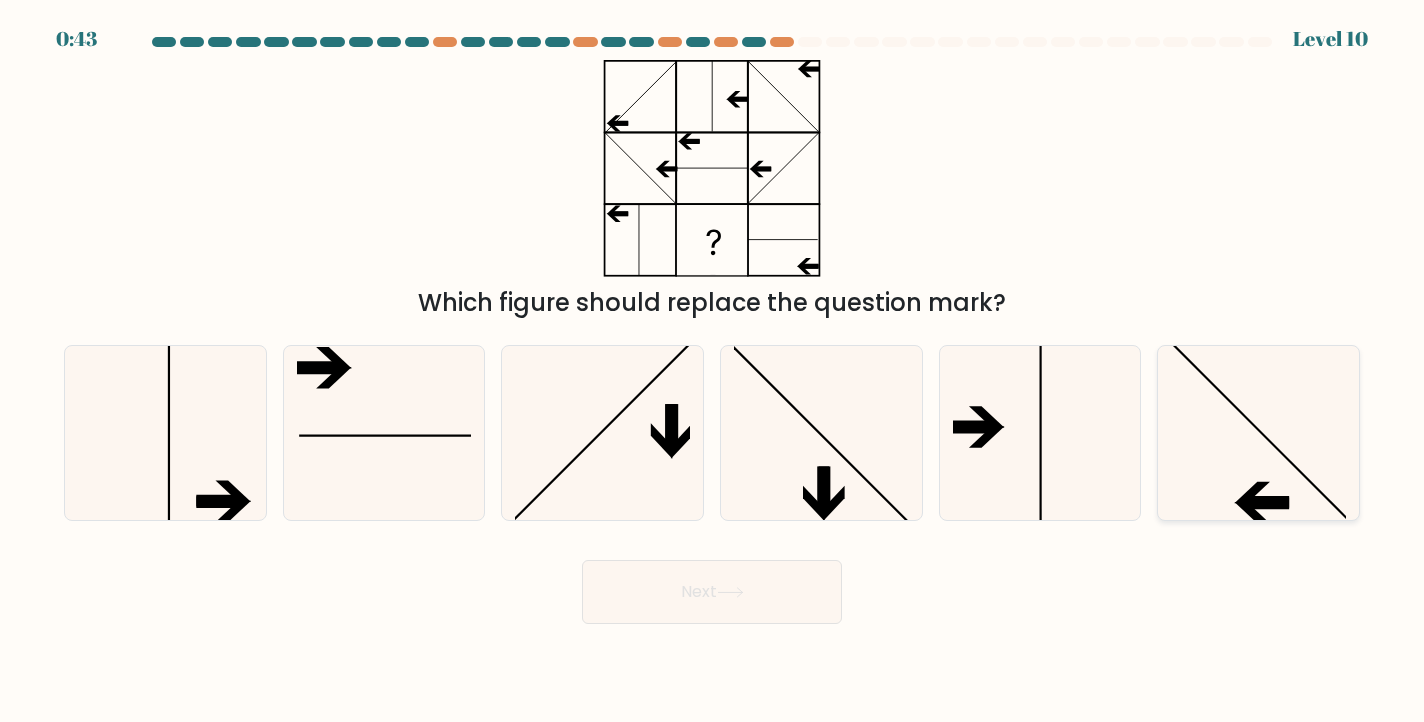 scroll, scrollTop: 0, scrollLeft: 0, axis: both 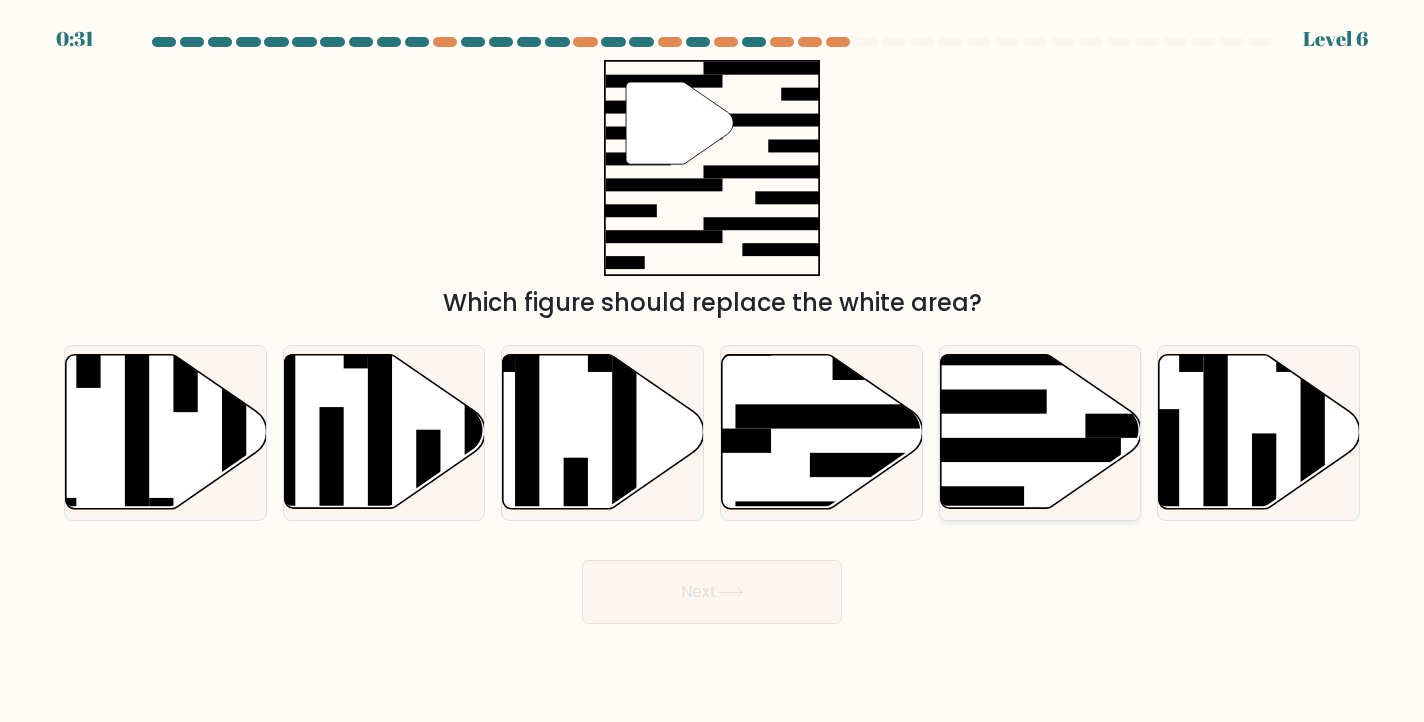 click at bounding box center (1040, 432) 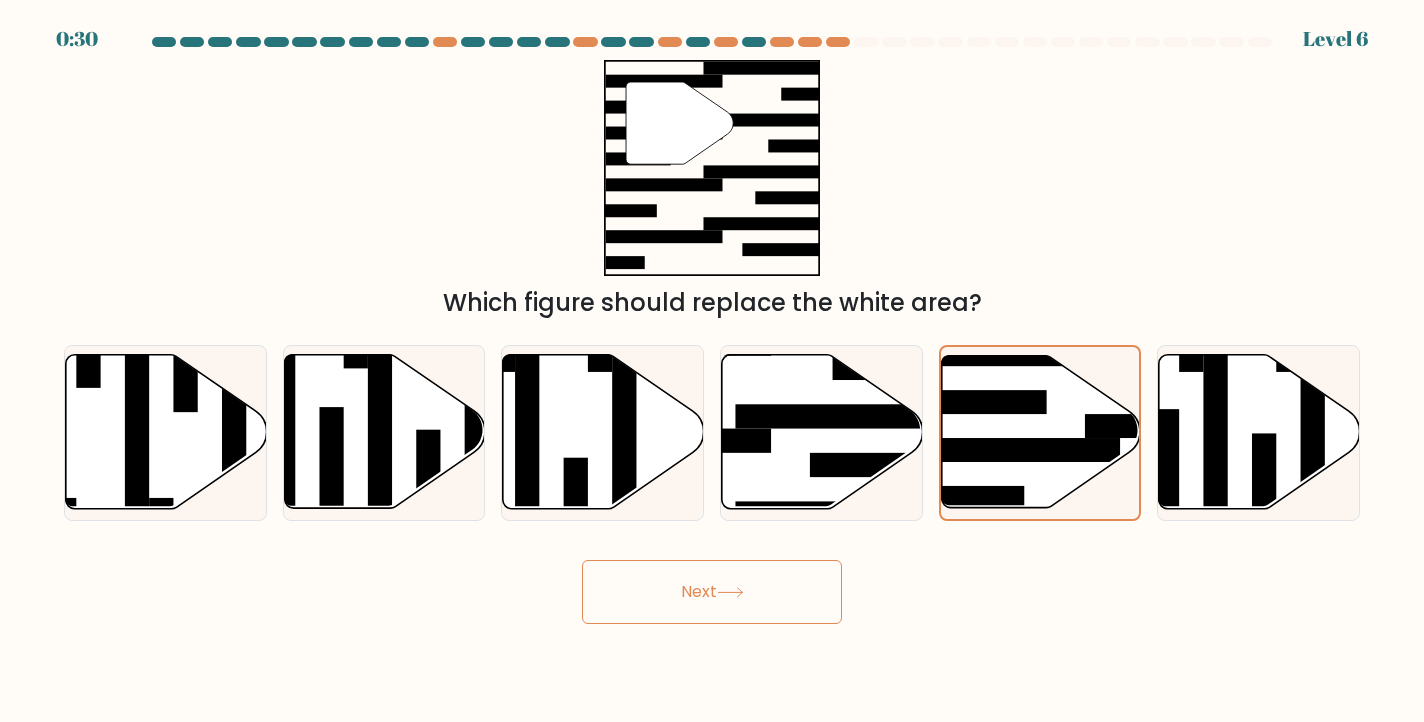 click on "Next" at bounding box center [712, 592] 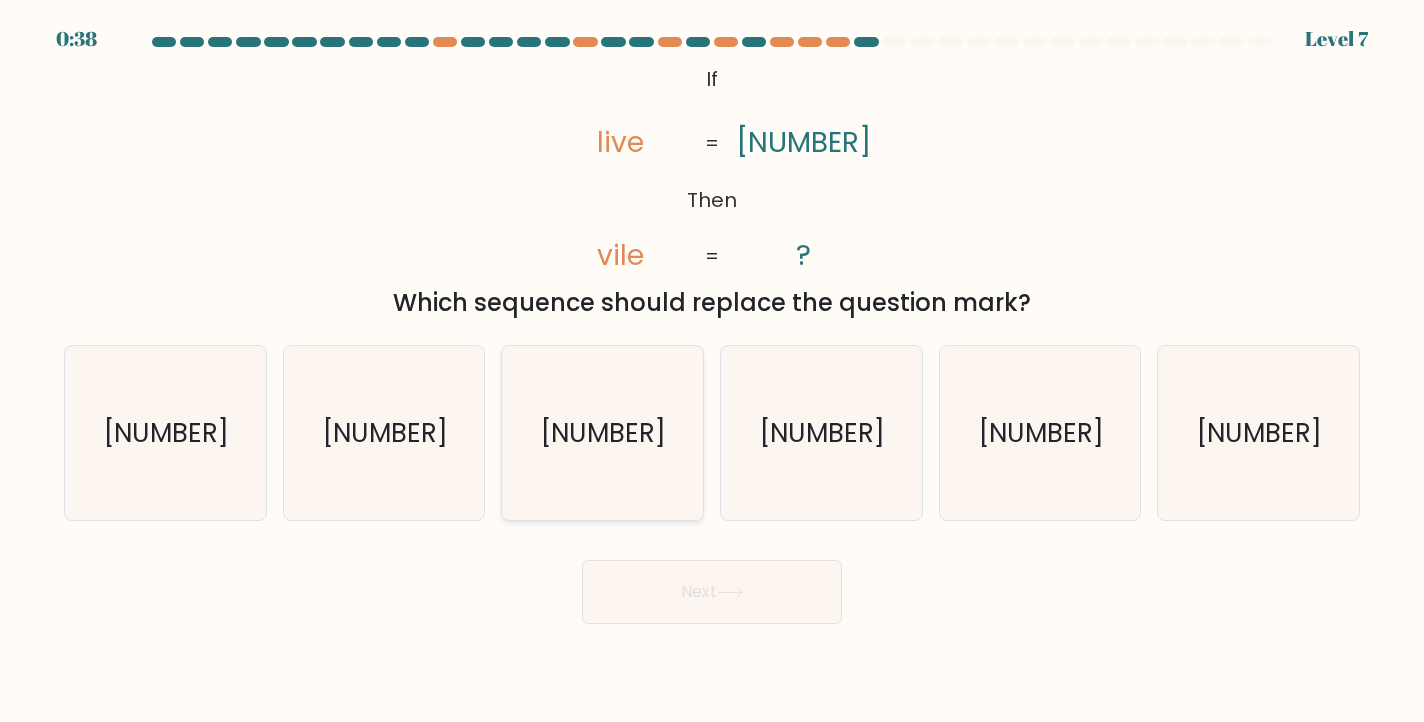 click on "3029" at bounding box center (604, 433) 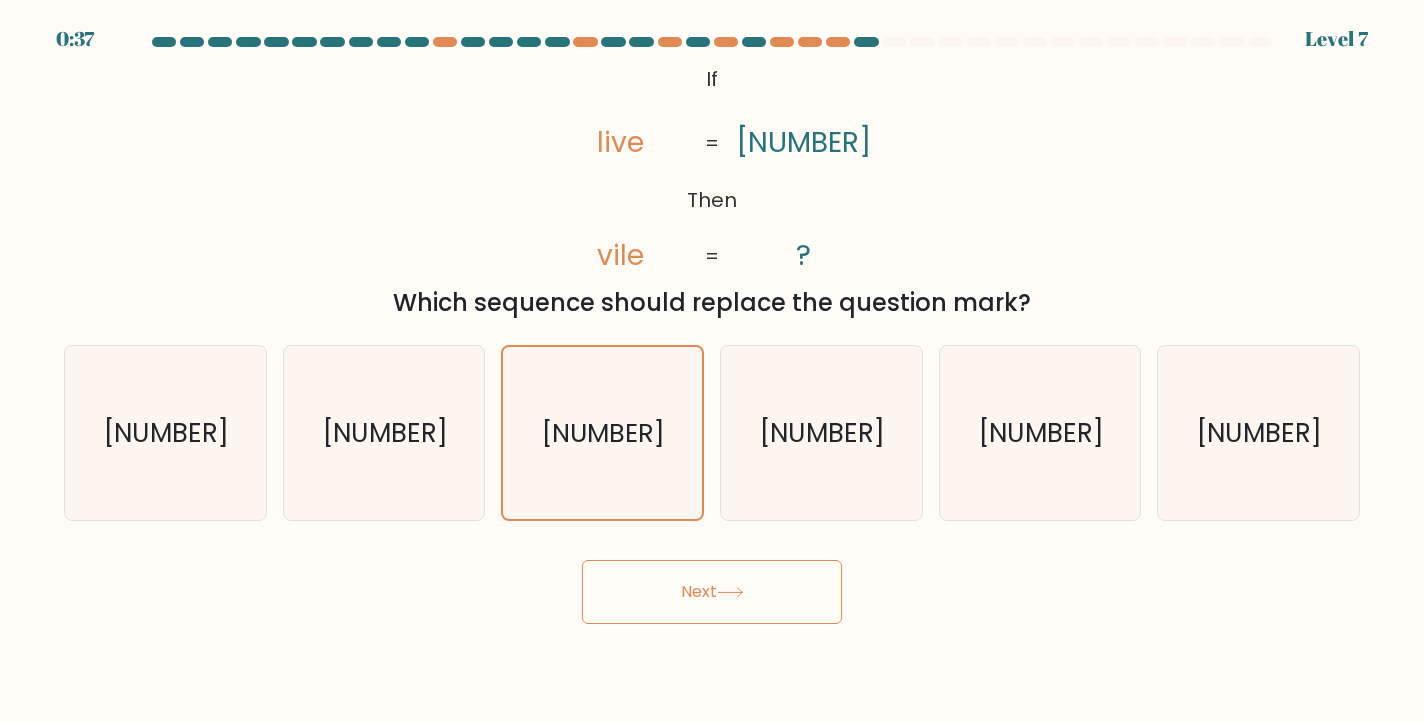 click on "Next" at bounding box center [712, 592] 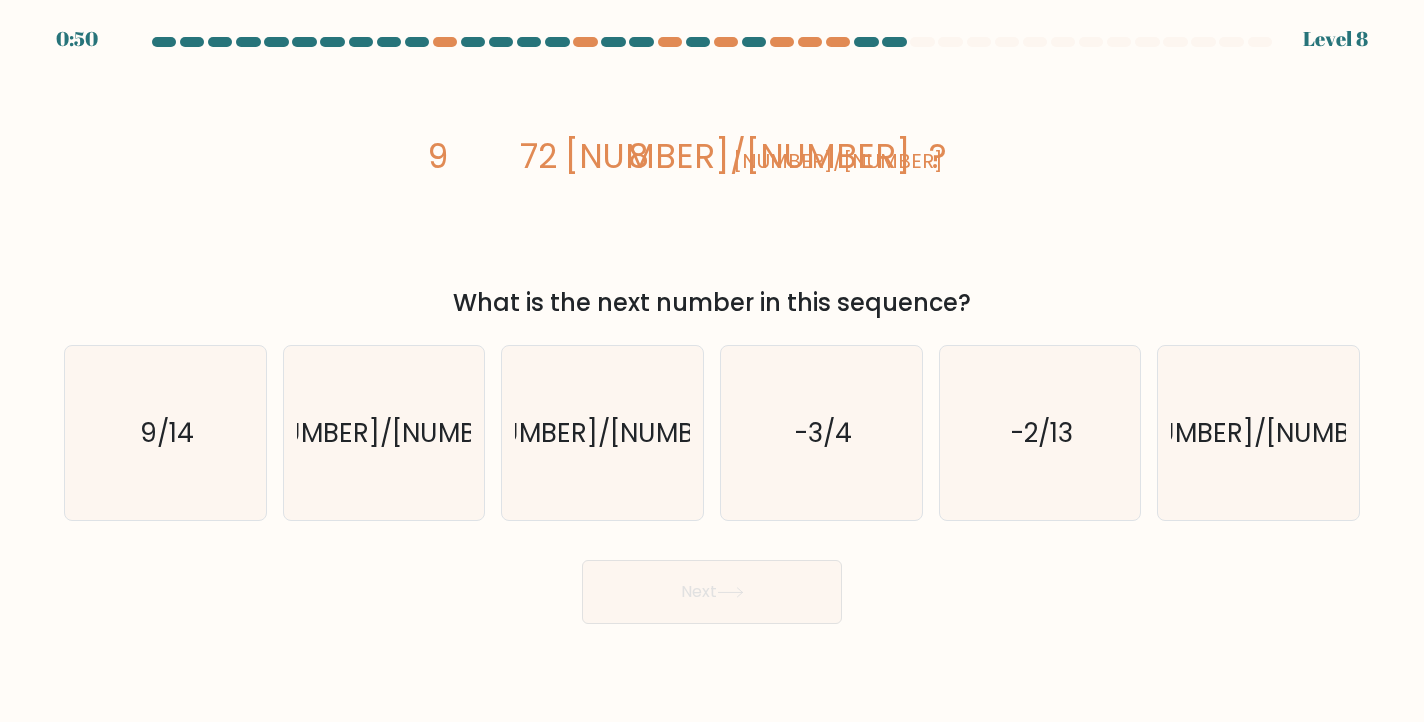 click on "image/svg+xml
9
72
8
1/9
1/72
?
What is the next number in this sequence?" at bounding box center (712, 190) 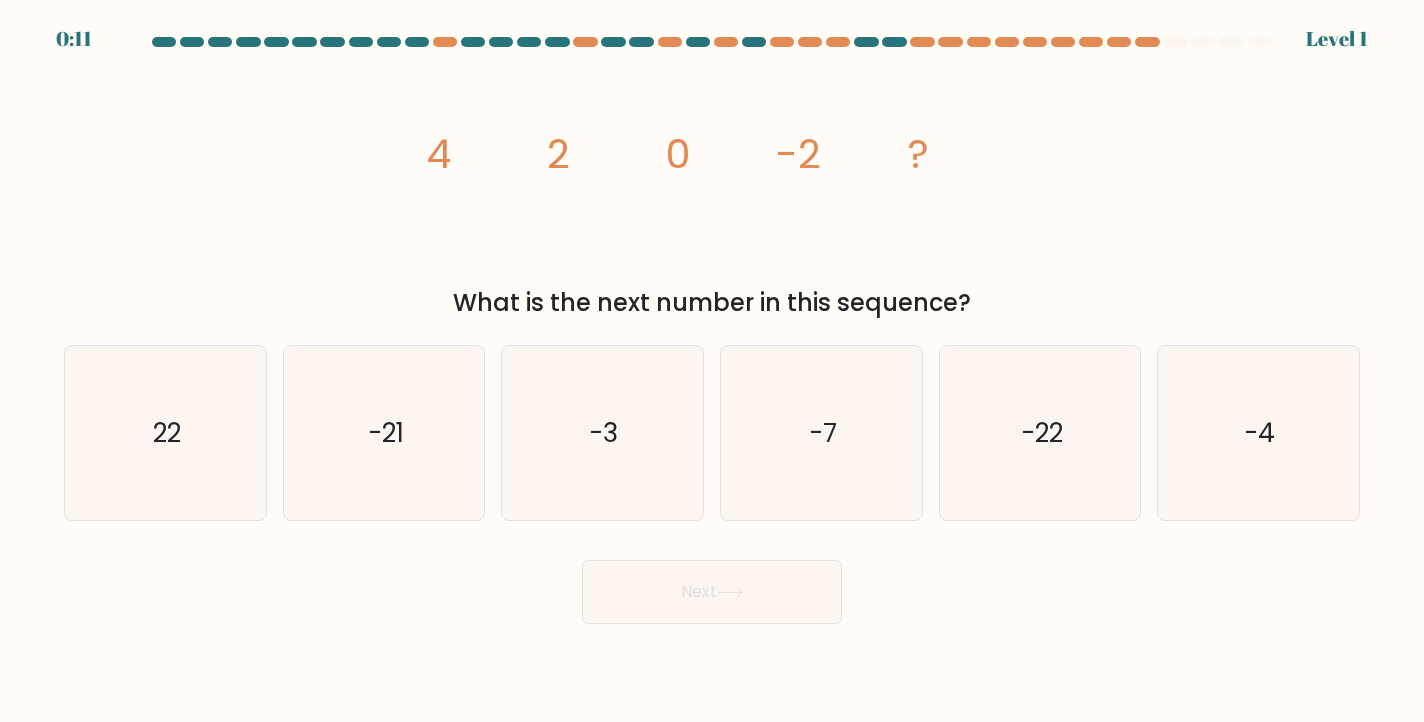 scroll, scrollTop: 0, scrollLeft: 0, axis: both 